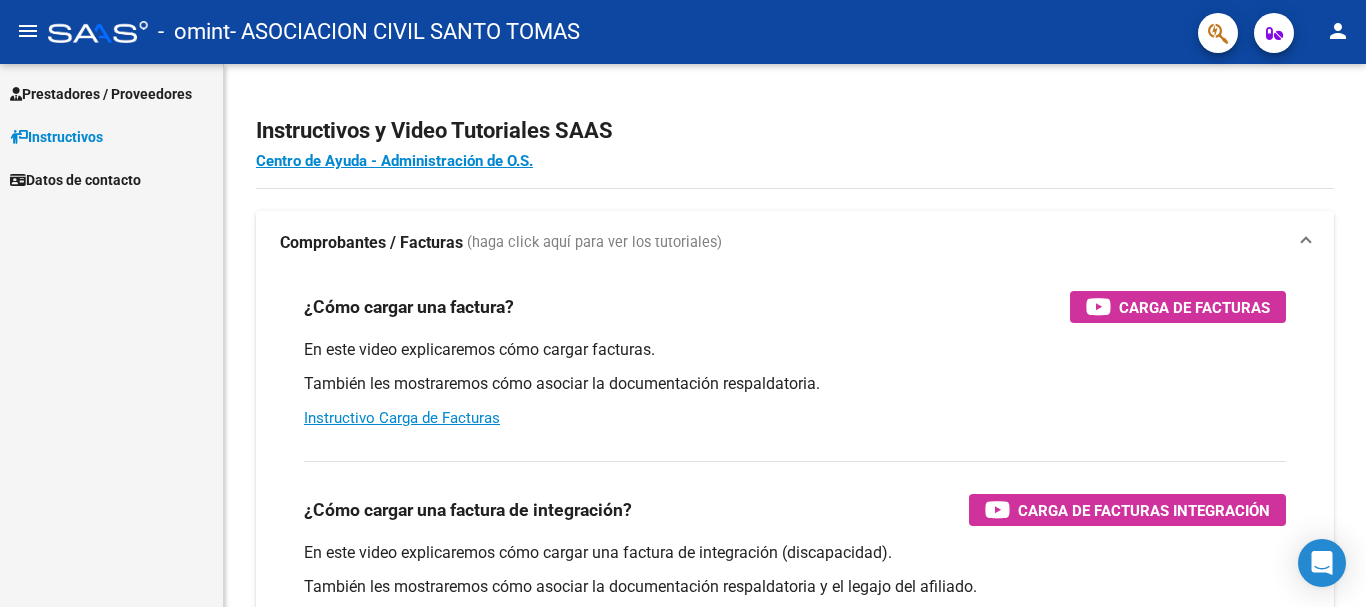 scroll, scrollTop: 0, scrollLeft: 0, axis: both 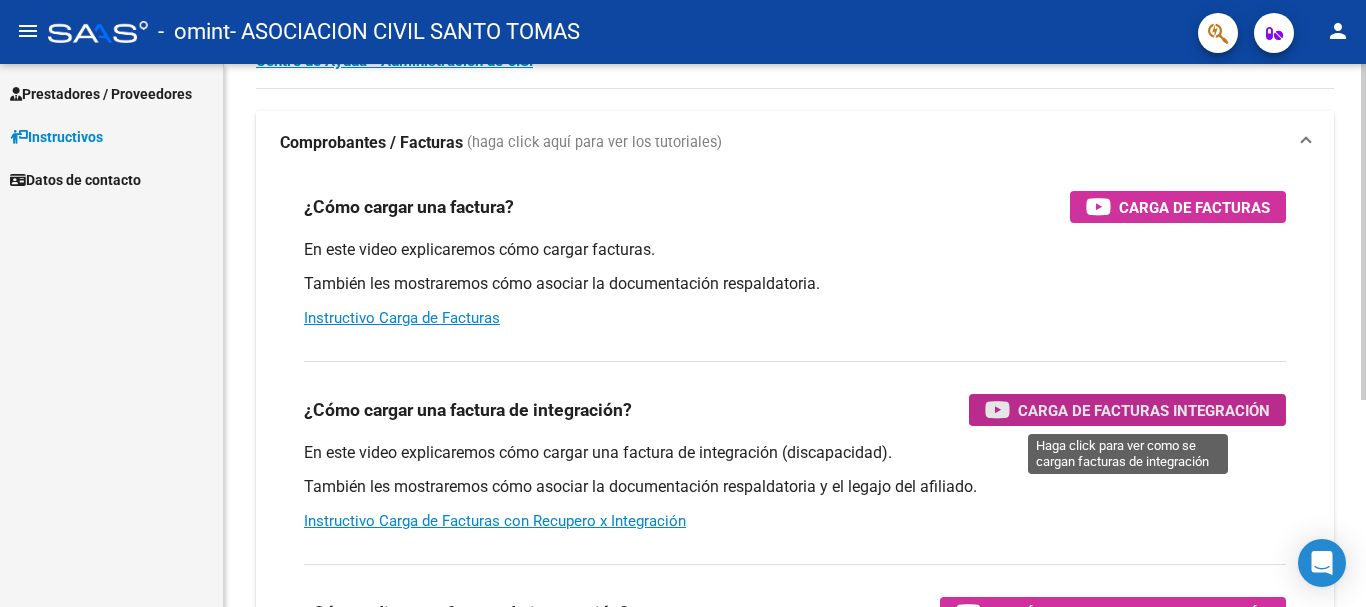 click on "Carga de Facturas Integración" at bounding box center [1144, 410] 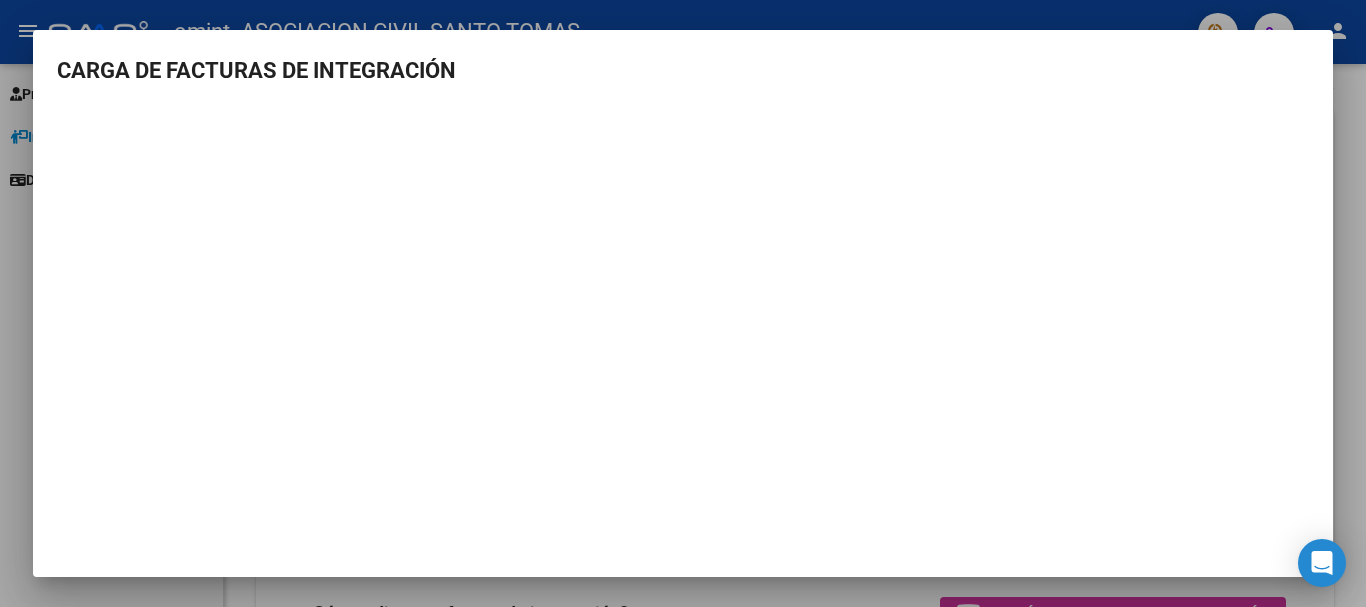 scroll, scrollTop: 2, scrollLeft: 0, axis: vertical 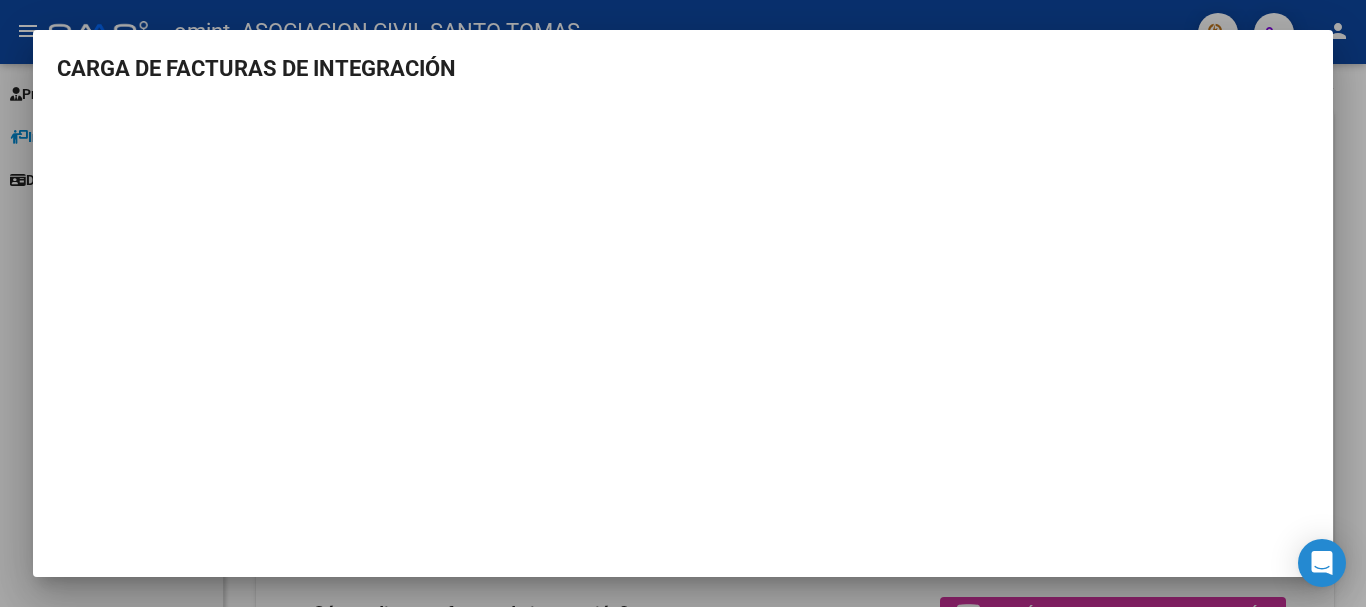 click at bounding box center (683, 303) 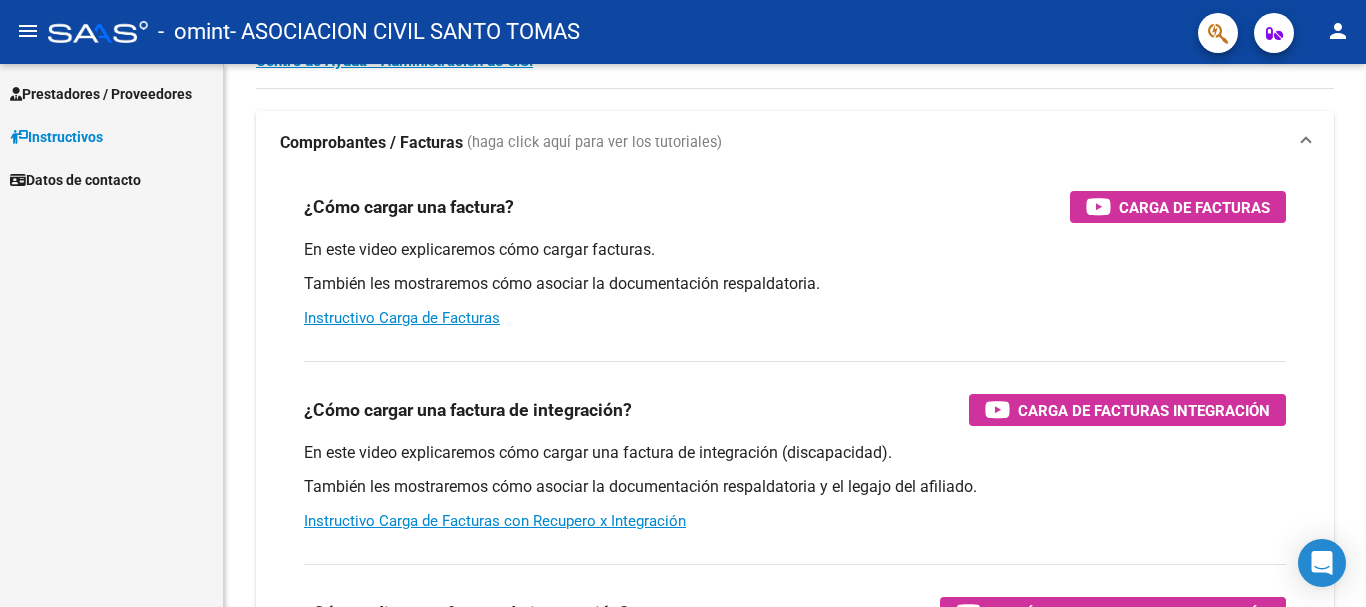 click on "Prestadores / Proveedores" at bounding box center (101, 94) 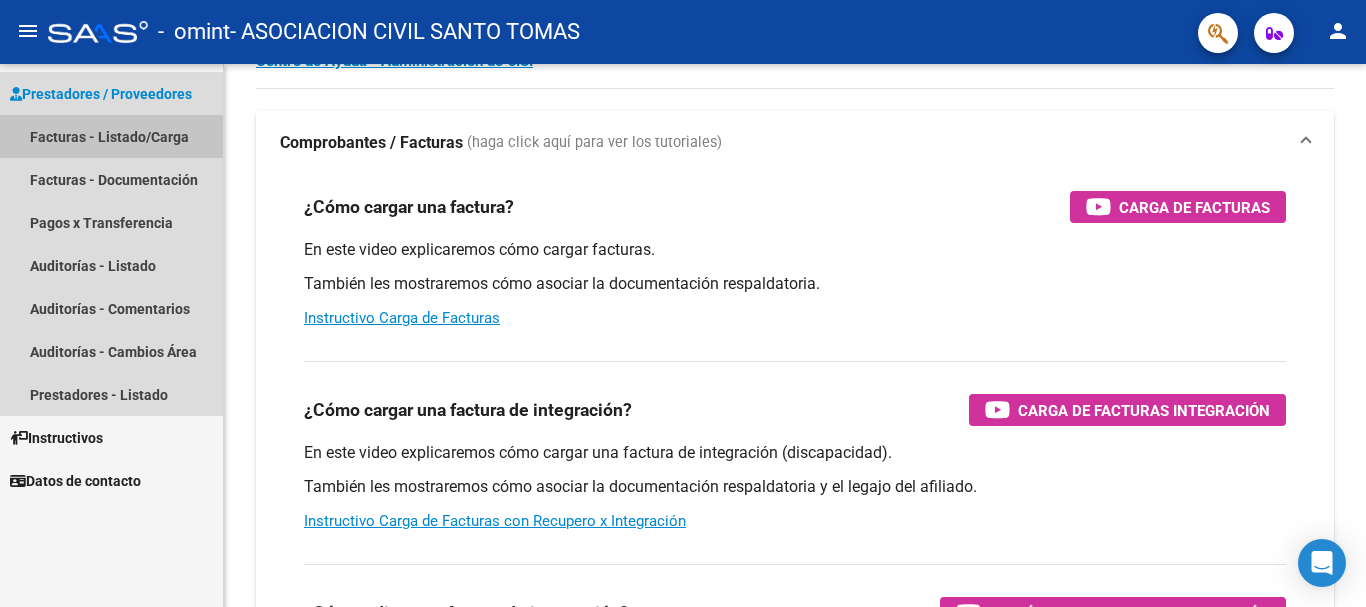 click on "Facturas - Listado/Carga" at bounding box center (111, 136) 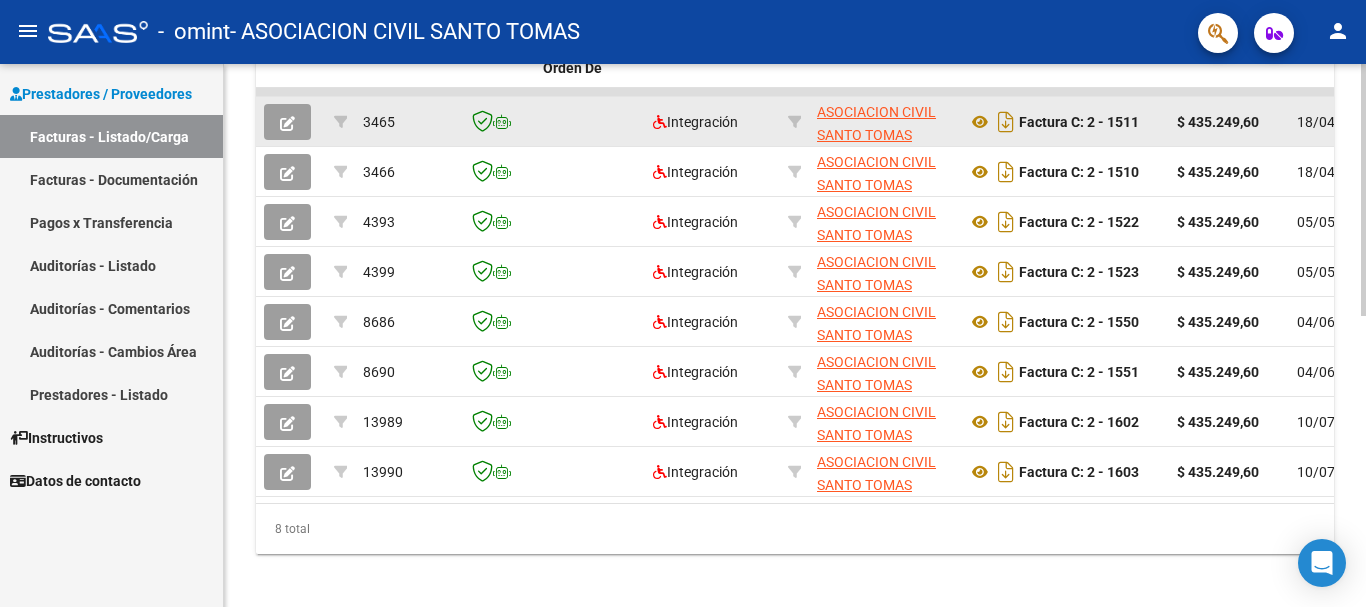 scroll, scrollTop: 625, scrollLeft: 0, axis: vertical 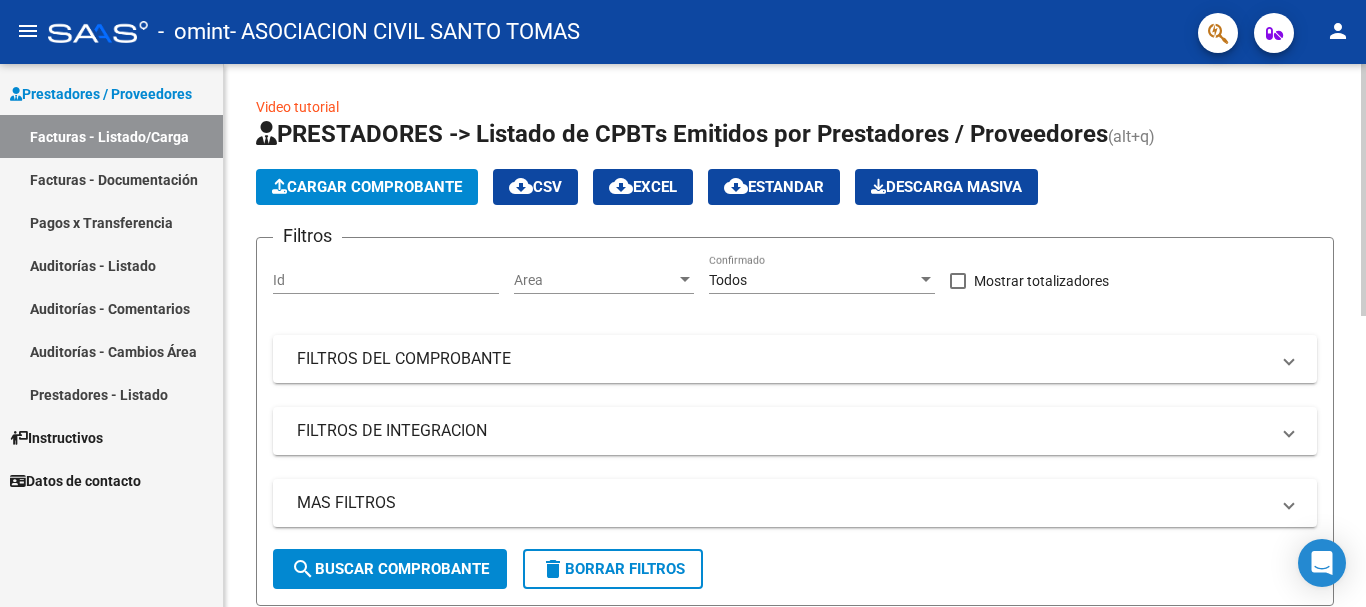 click on "Cargar Comprobante" 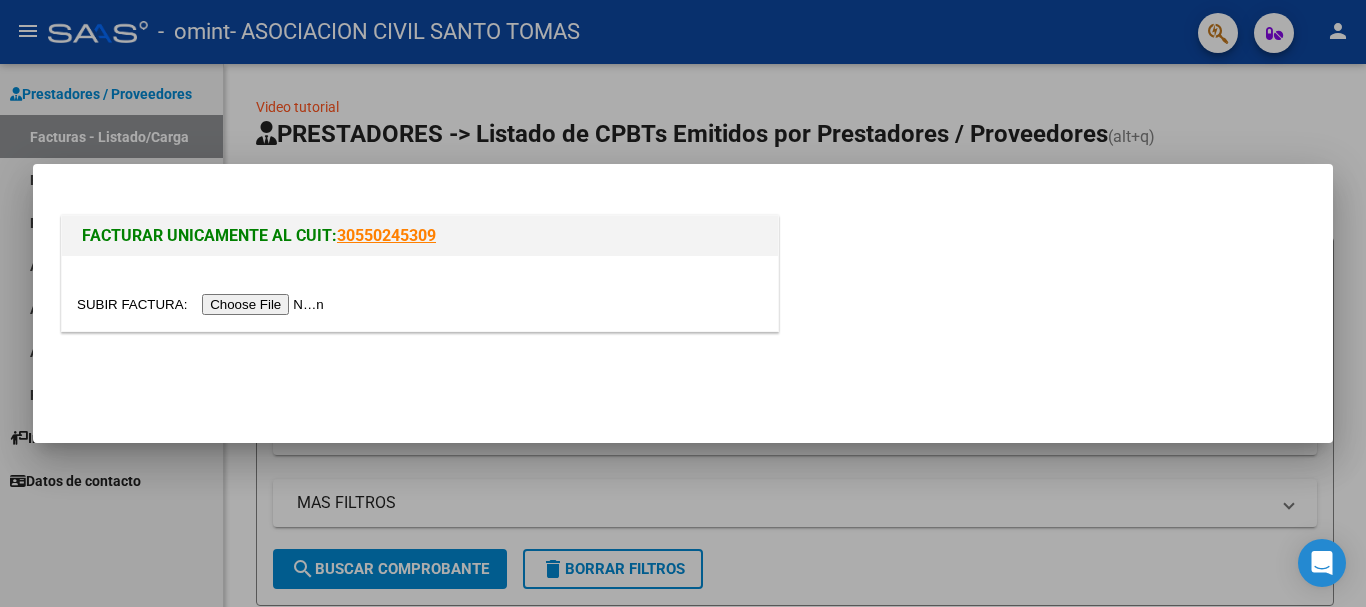 click at bounding box center (203, 304) 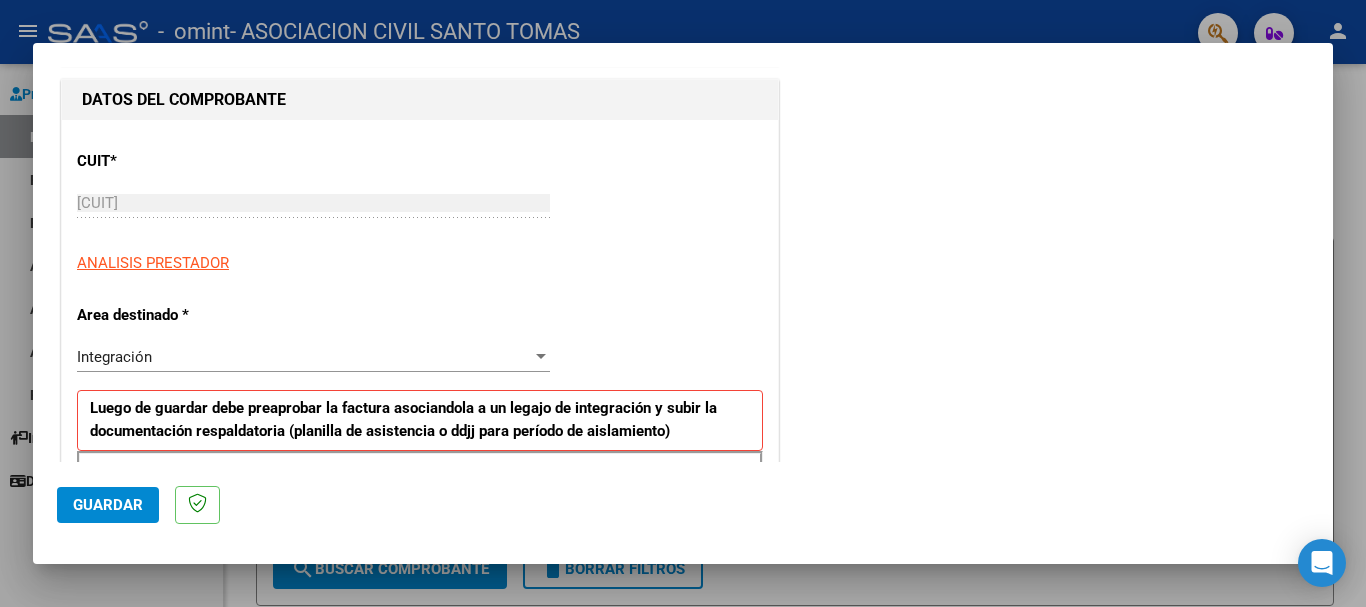 scroll, scrollTop: 200, scrollLeft: 0, axis: vertical 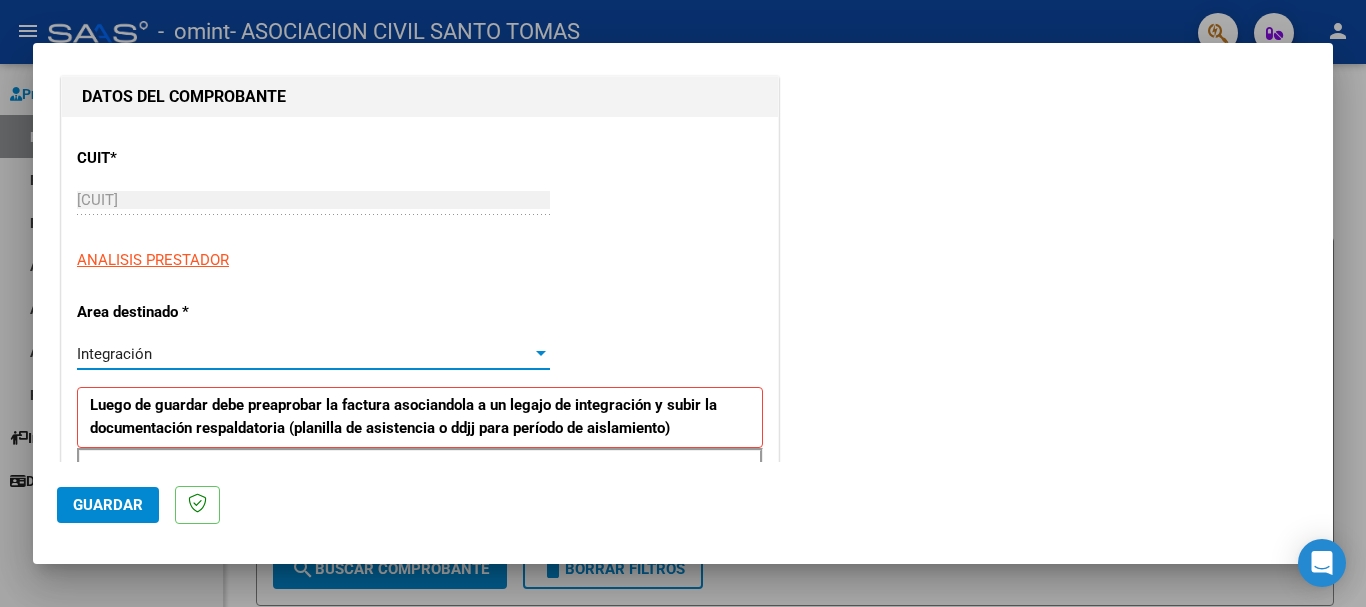 click at bounding box center (541, 353) 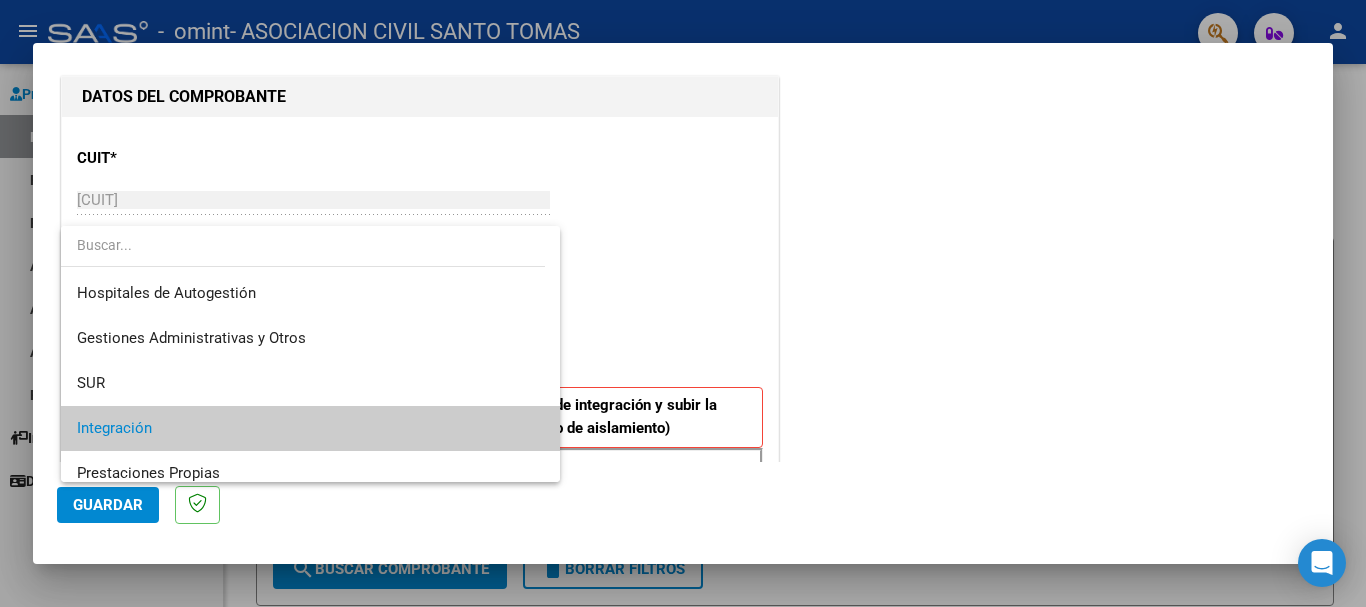 scroll, scrollTop: 100, scrollLeft: 0, axis: vertical 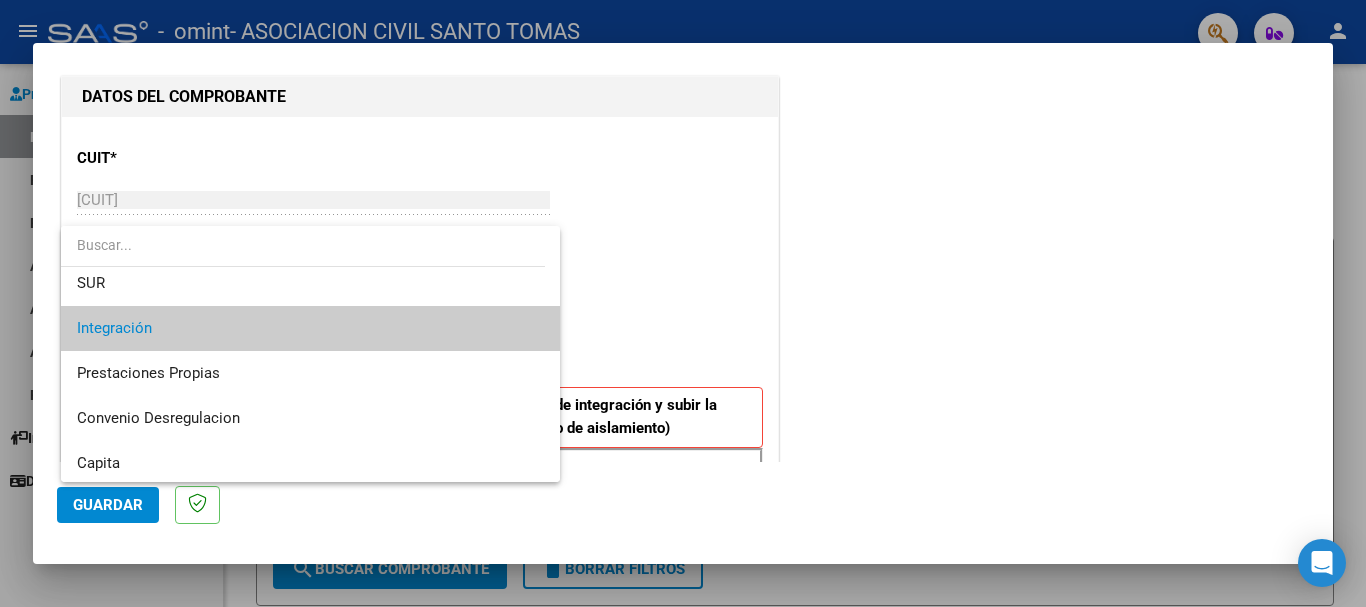 click on "Integración" at bounding box center [310, 328] 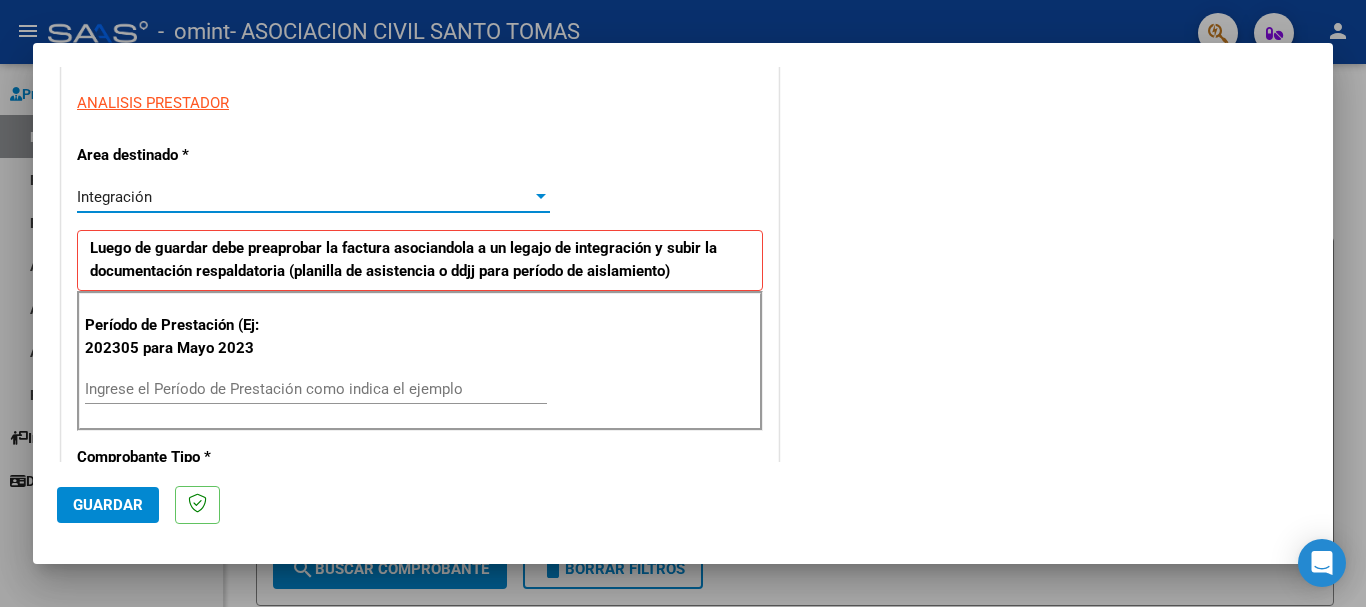 scroll, scrollTop: 400, scrollLeft: 0, axis: vertical 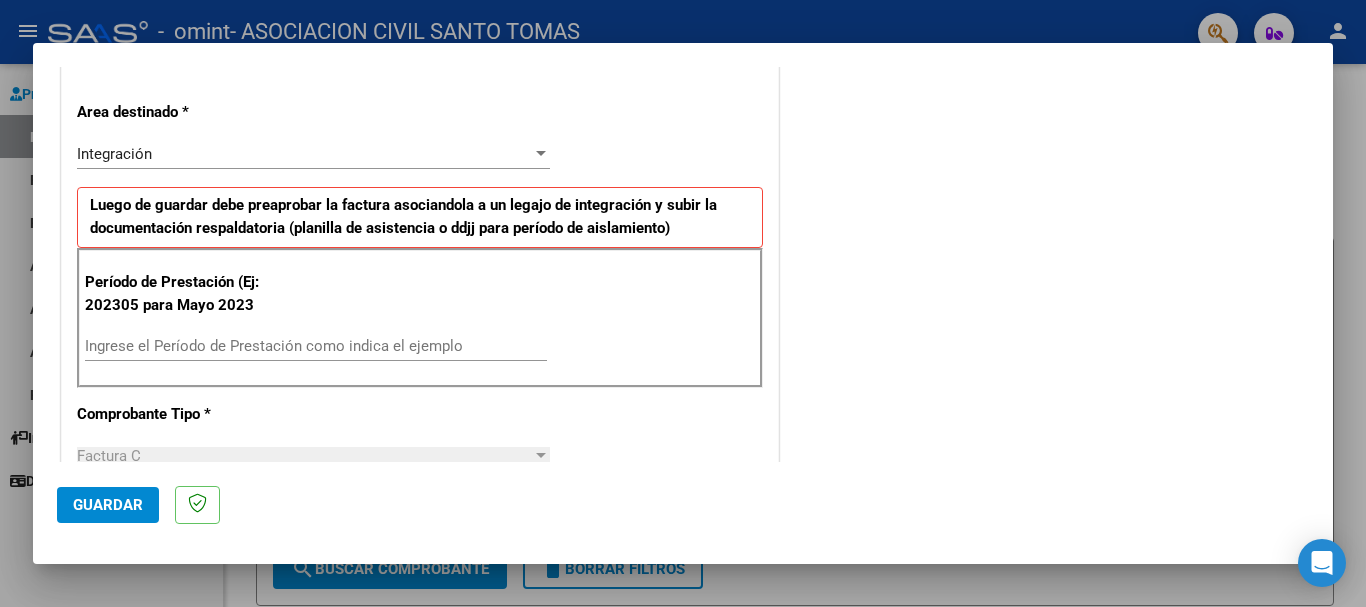 click on "Ingrese el Período de Prestación como indica el ejemplo" at bounding box center (316, 346) 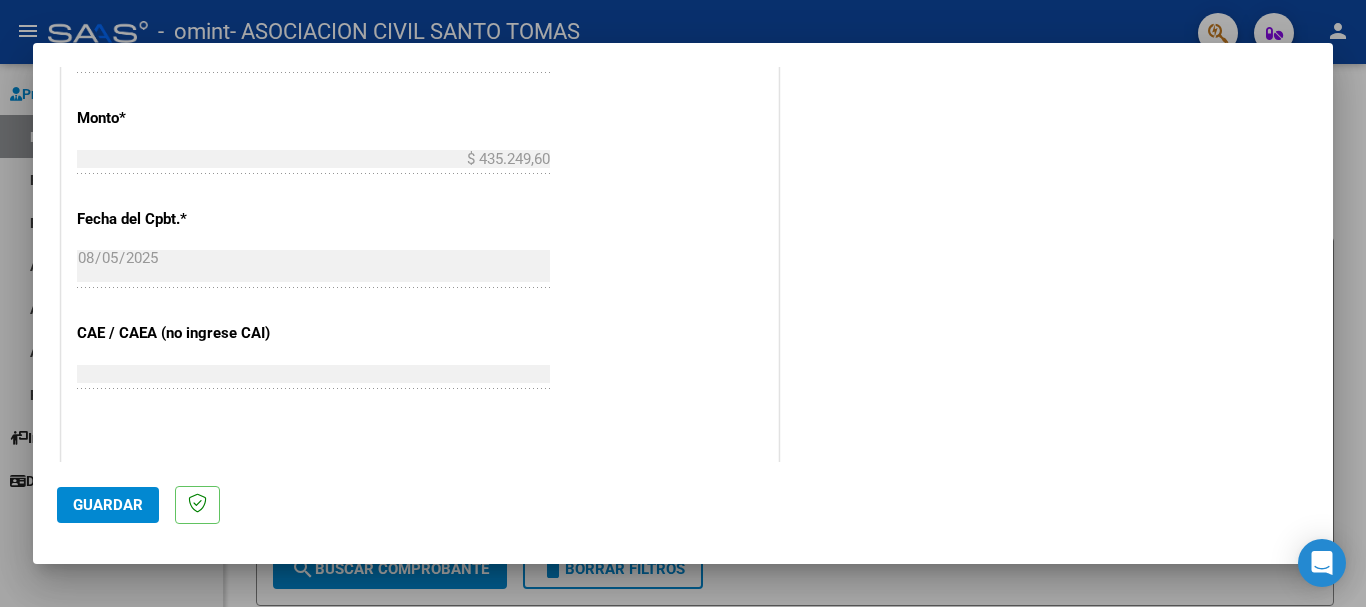 scroll, scrollTop: 1200, scrollLeft: 0, axis: vertical 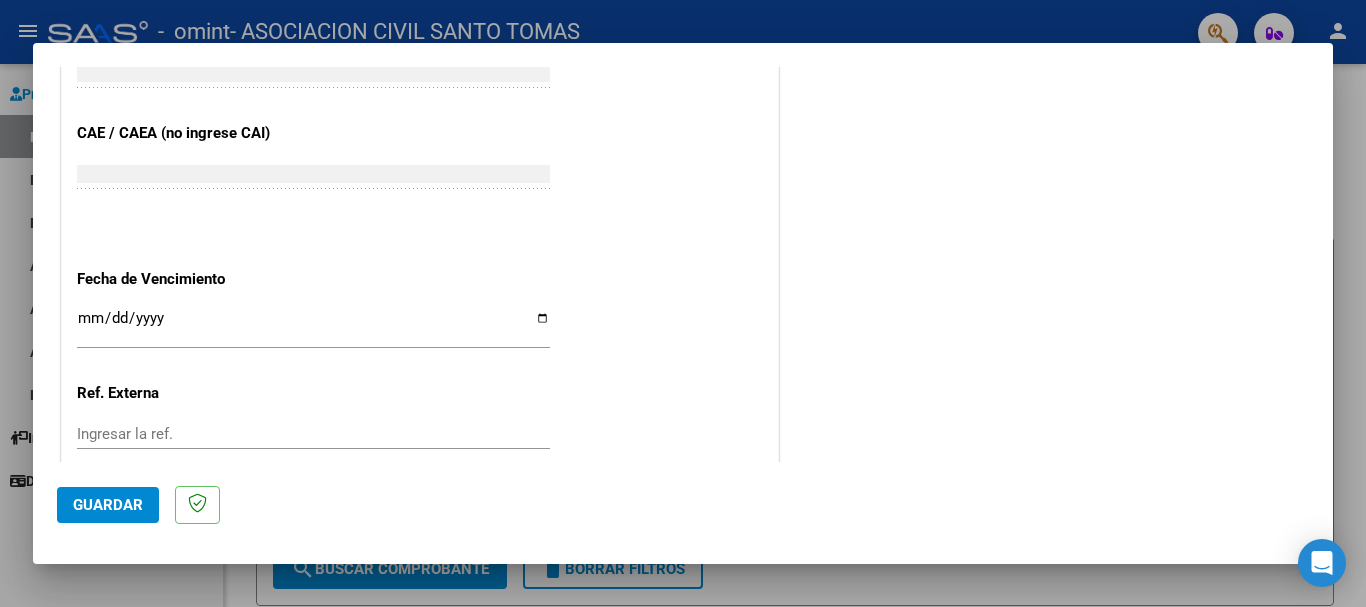 type on "202507" 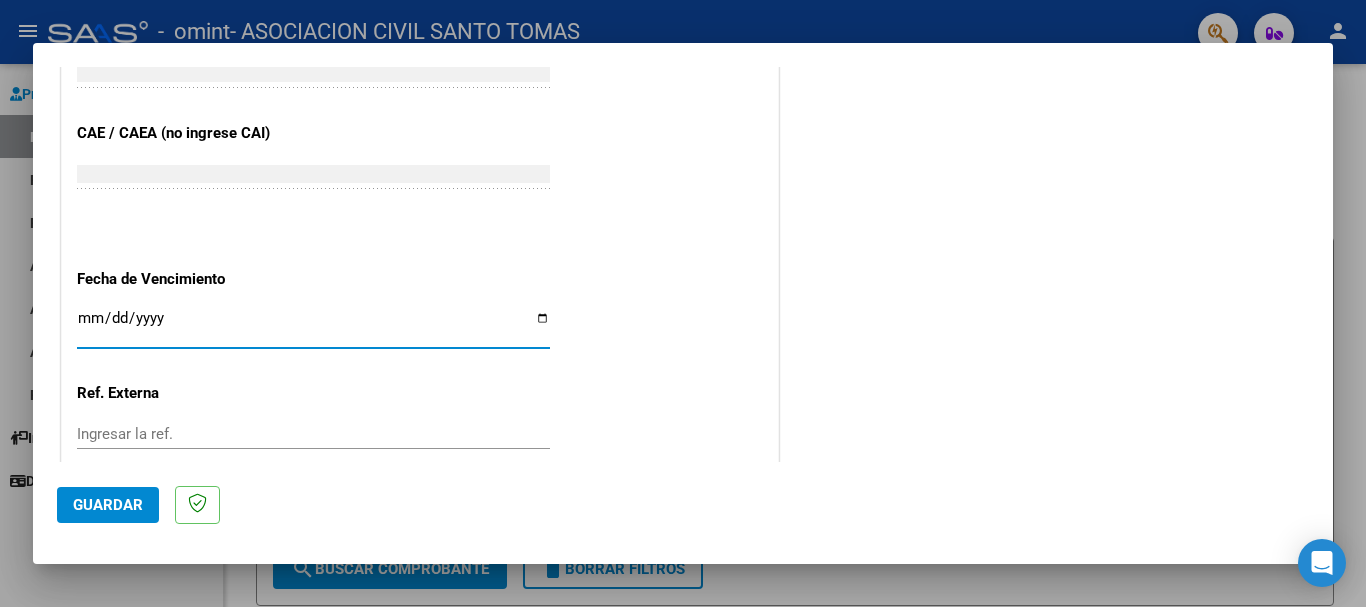 click on "Ingresar la fecha" at bounding box center (313, 326) 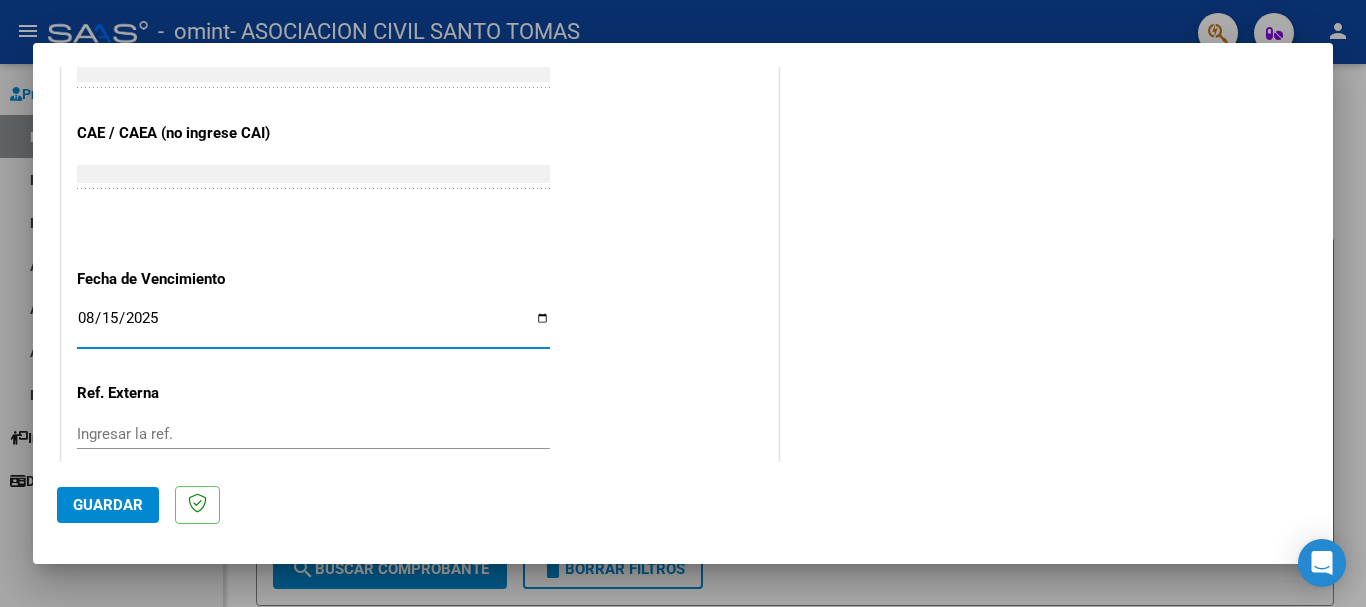 type on "2025-08-15" 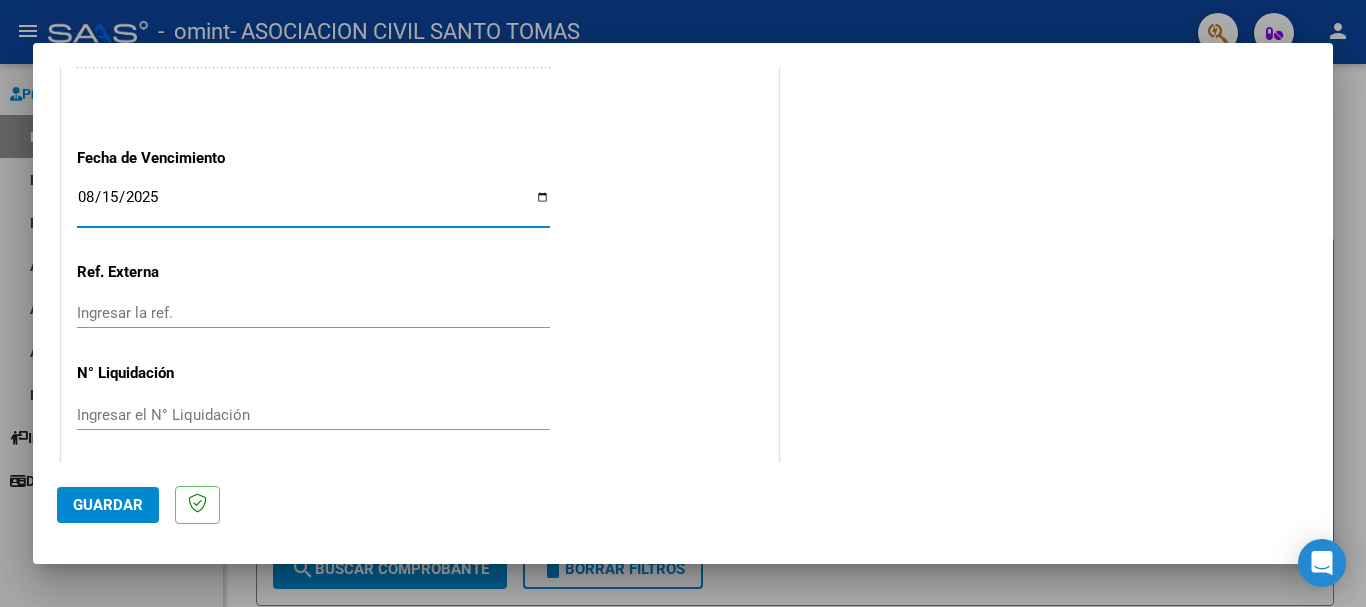 scroll, scrollTop: 1327, scrollLeft: 0, axis: vertical 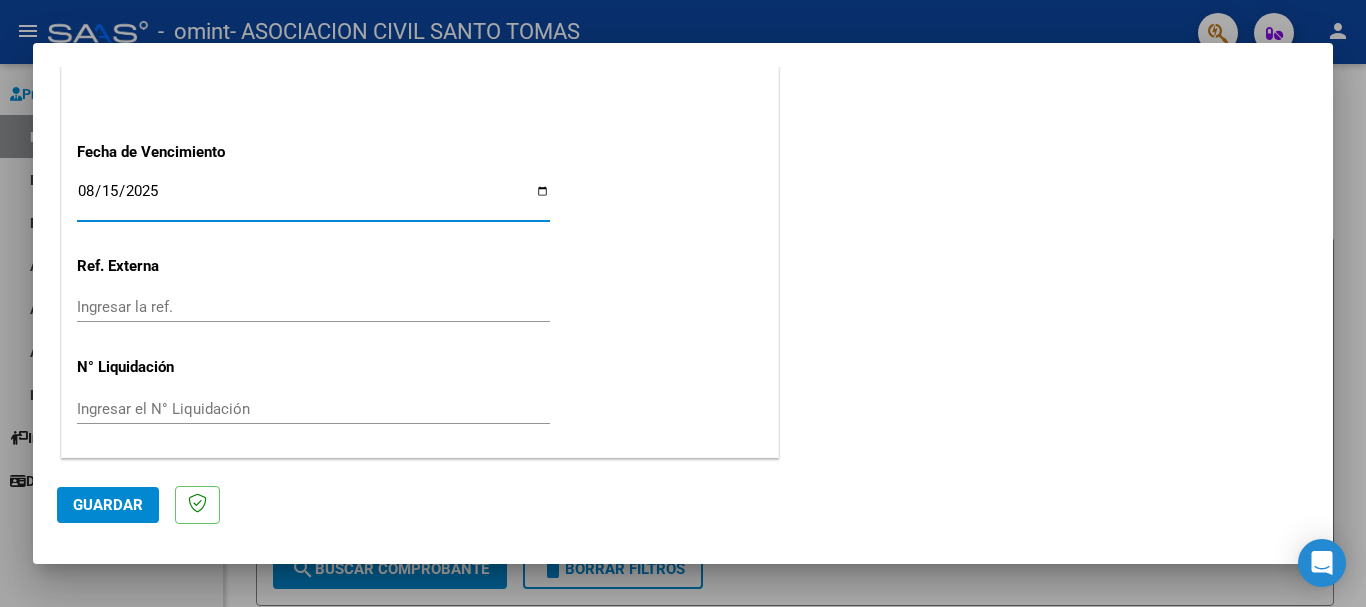 click on "2025-08-15" at bounding box center (313, 199) 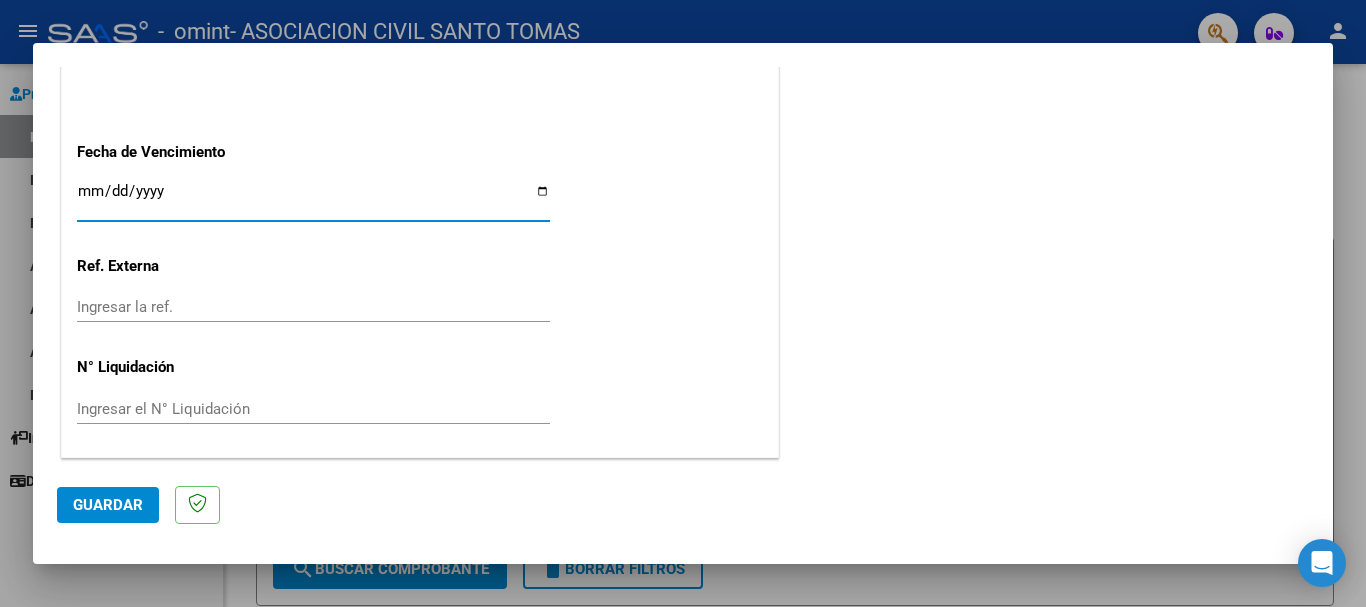 click on "Ingresar la fecha" at bounding box center (313, 199) 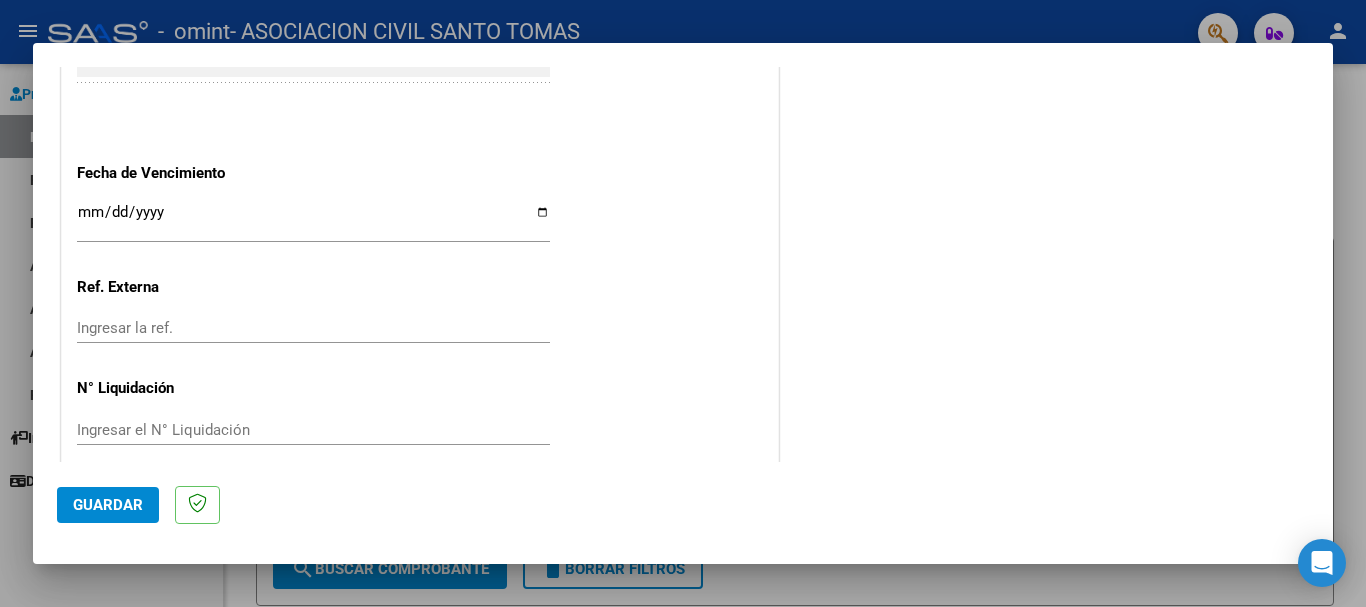 scroll, scrollTop: 1327, scrollLeft: 0, axis: vertical 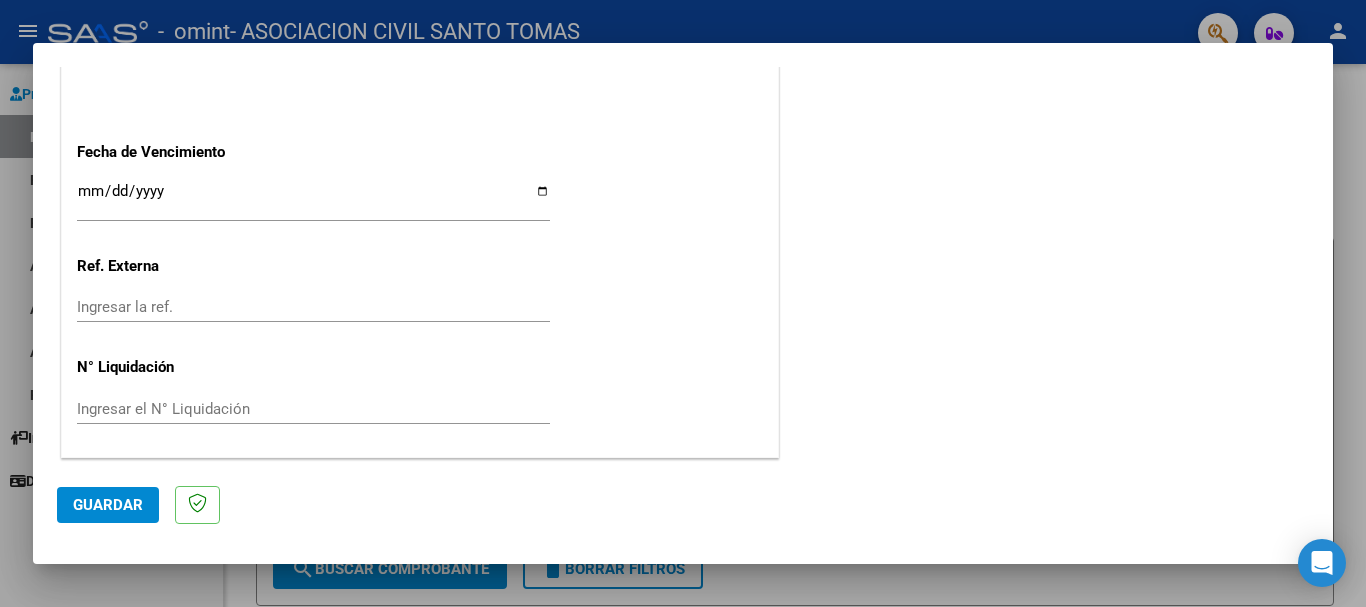 click on "Guardar" 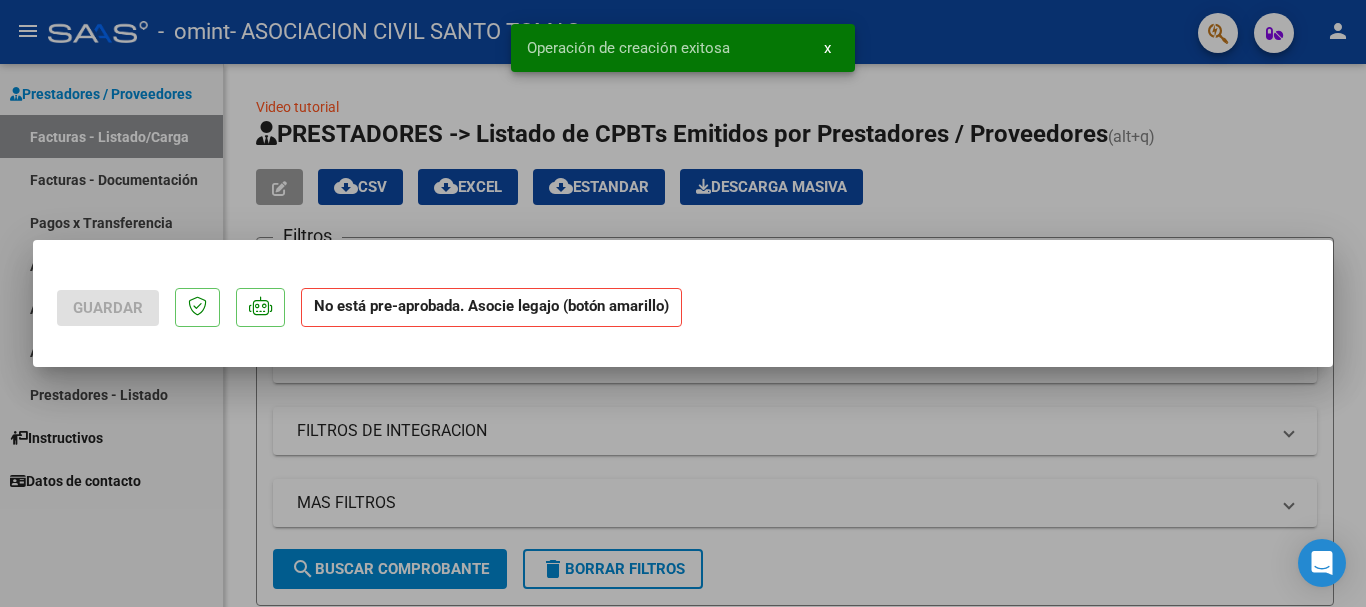 scroll, scrollTop: 0, scrollLeft: 0, axis: both 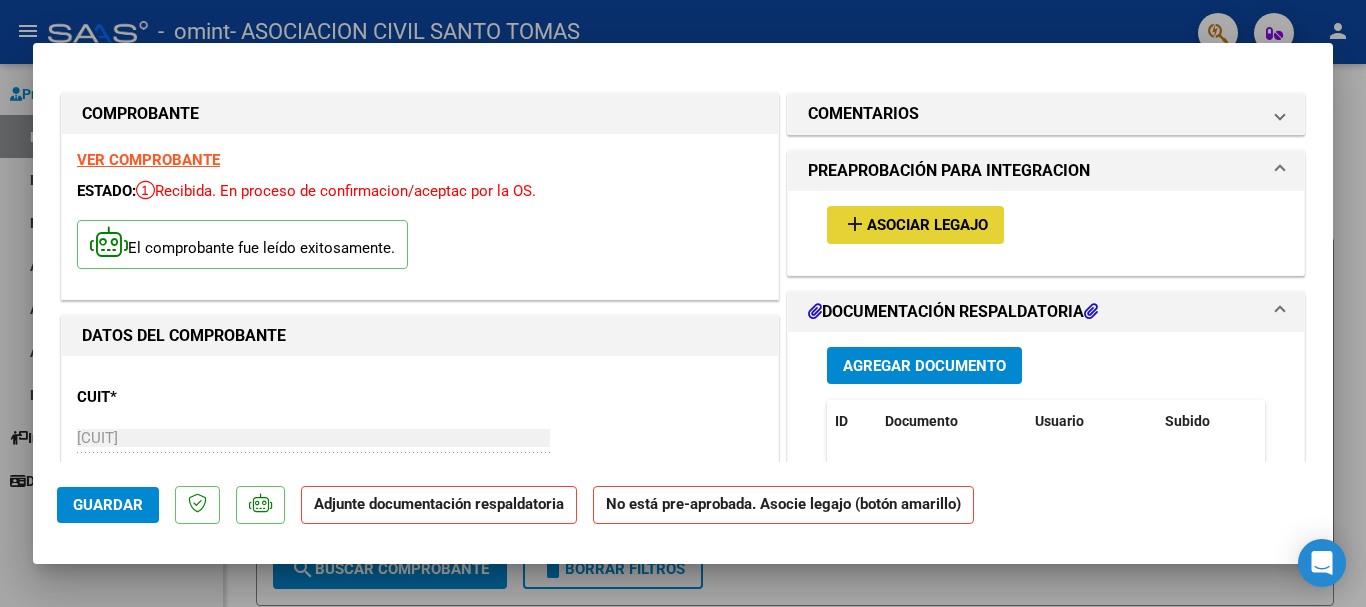 click on "Asociar Legajo" at bounding box center (927, 226) 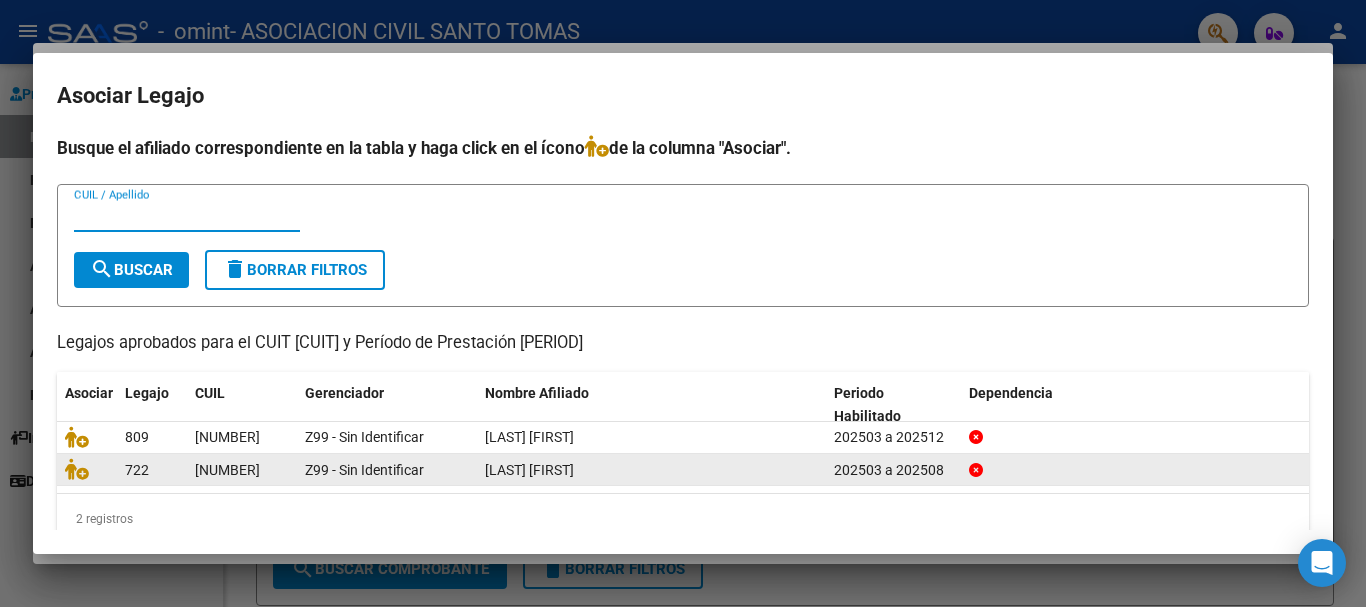 click on "[LAST] [FIRST]" 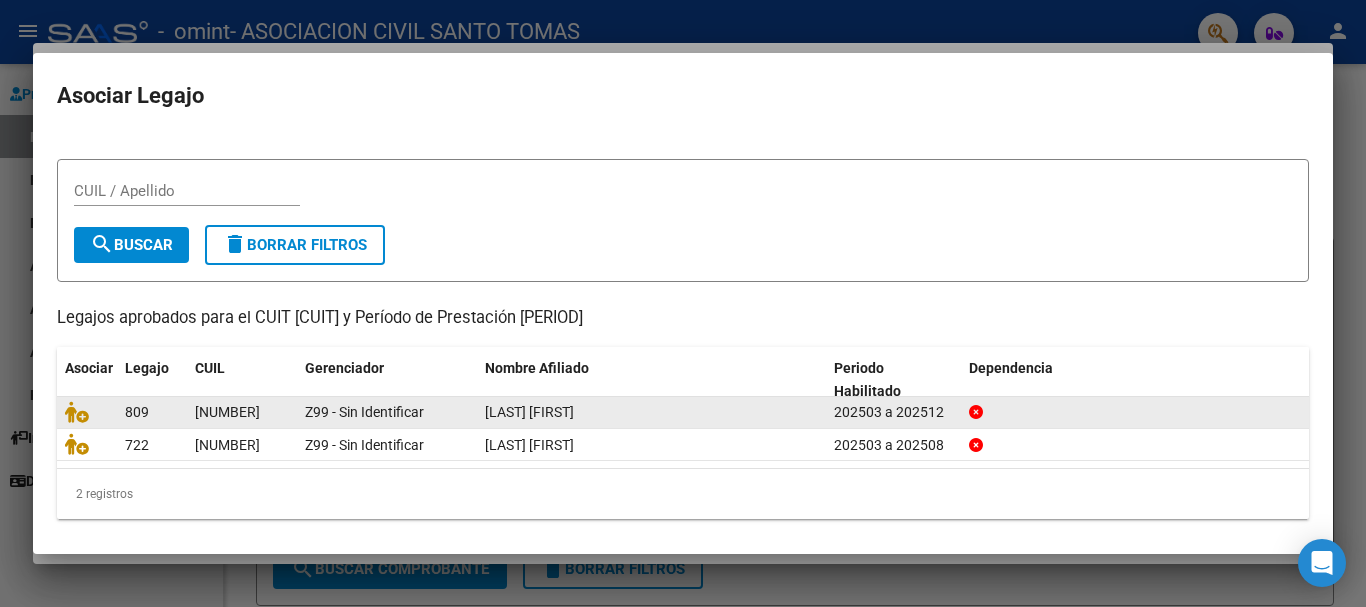 scroll, scrollTop: 32, scrollLeft: 0, axis: vertical 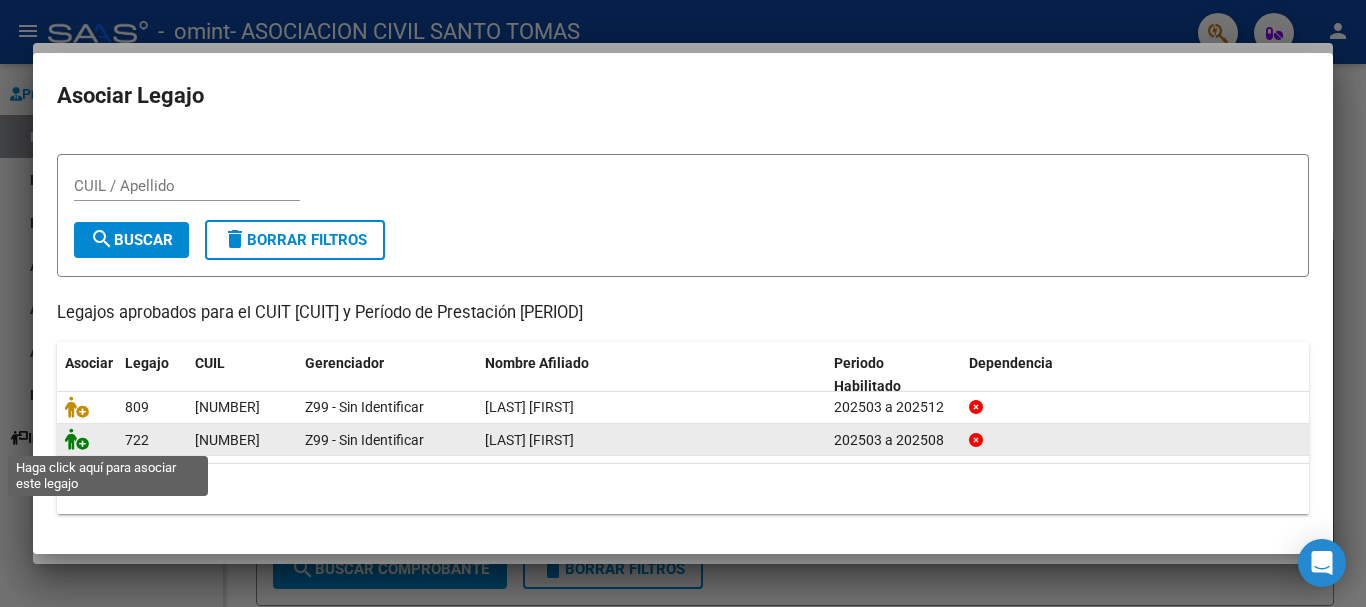 click 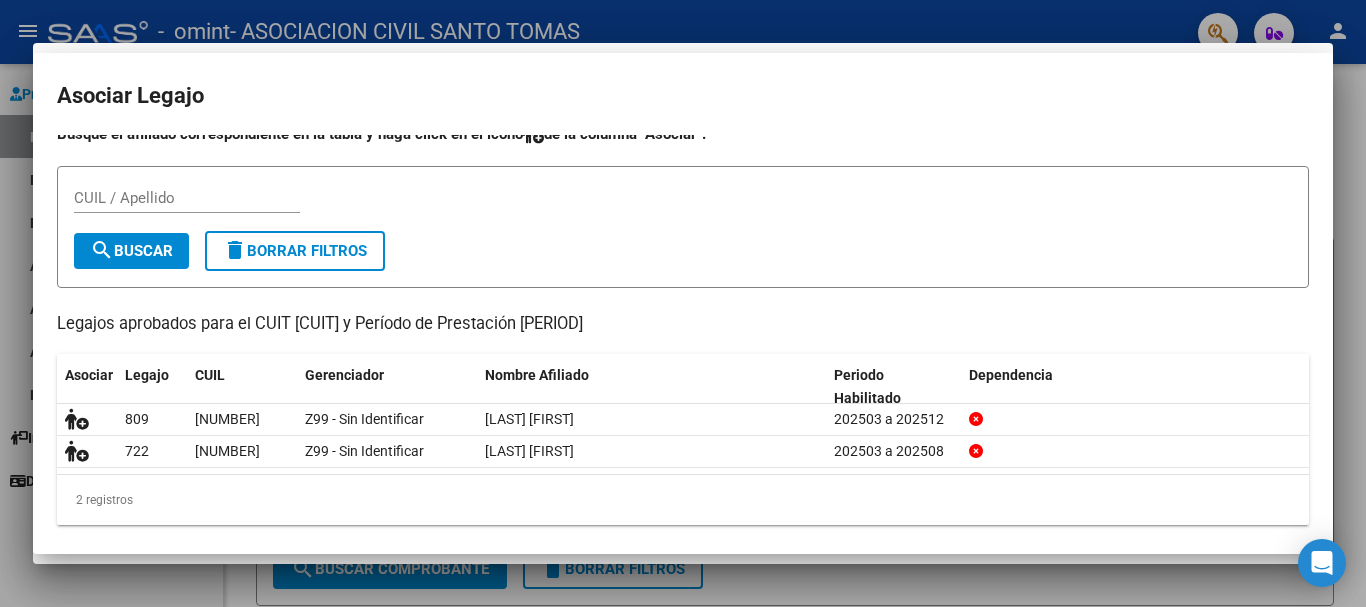 scroll, scrollTop: 45, scrollLeft: 0, axis: vertical 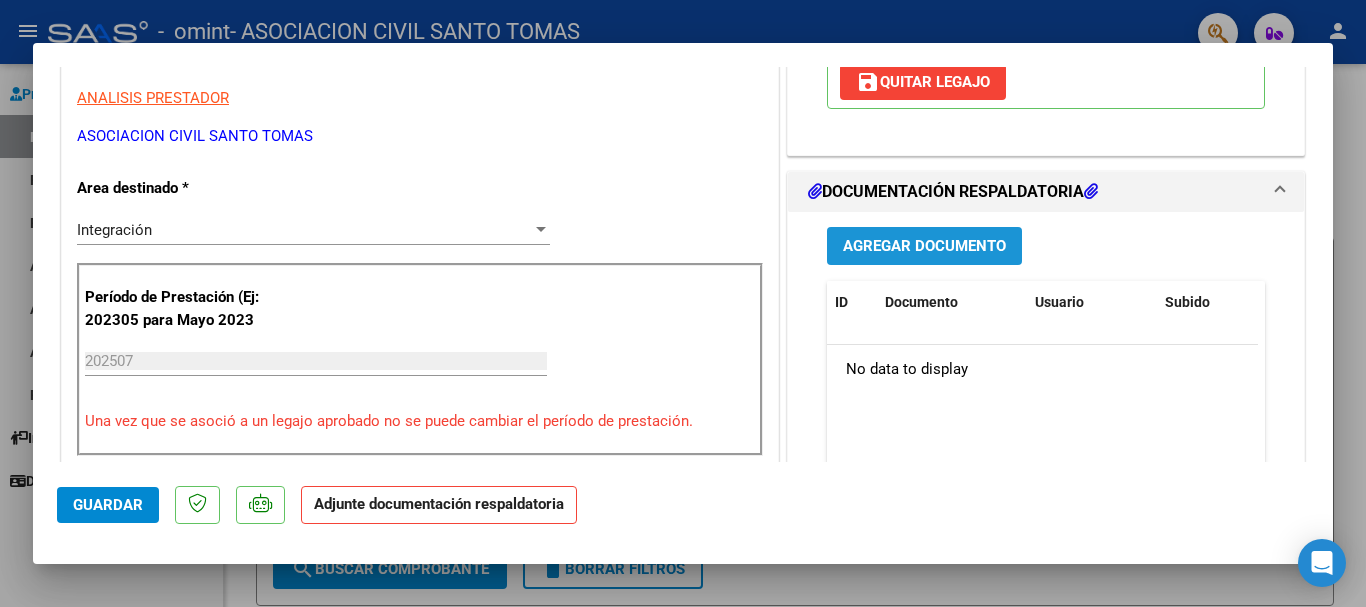 click on "Agregar Documento" at bounding box center [924, 247] 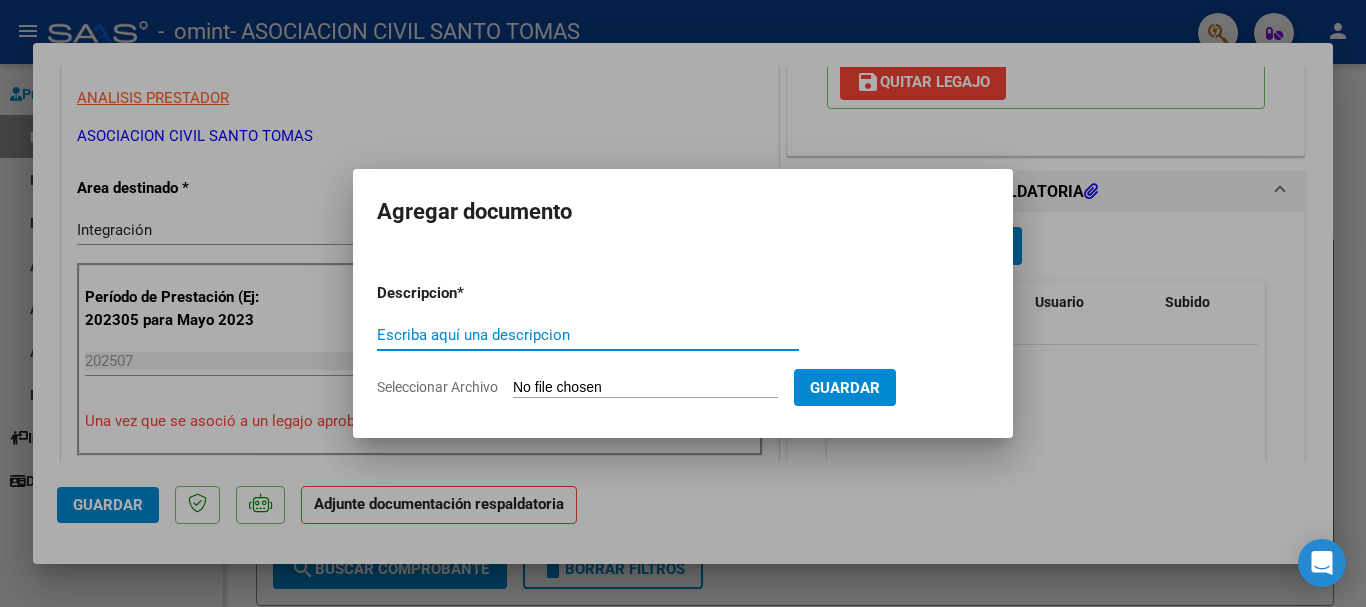 click on "Escriba aquí una descripcion" at bounding box center (588, 335) 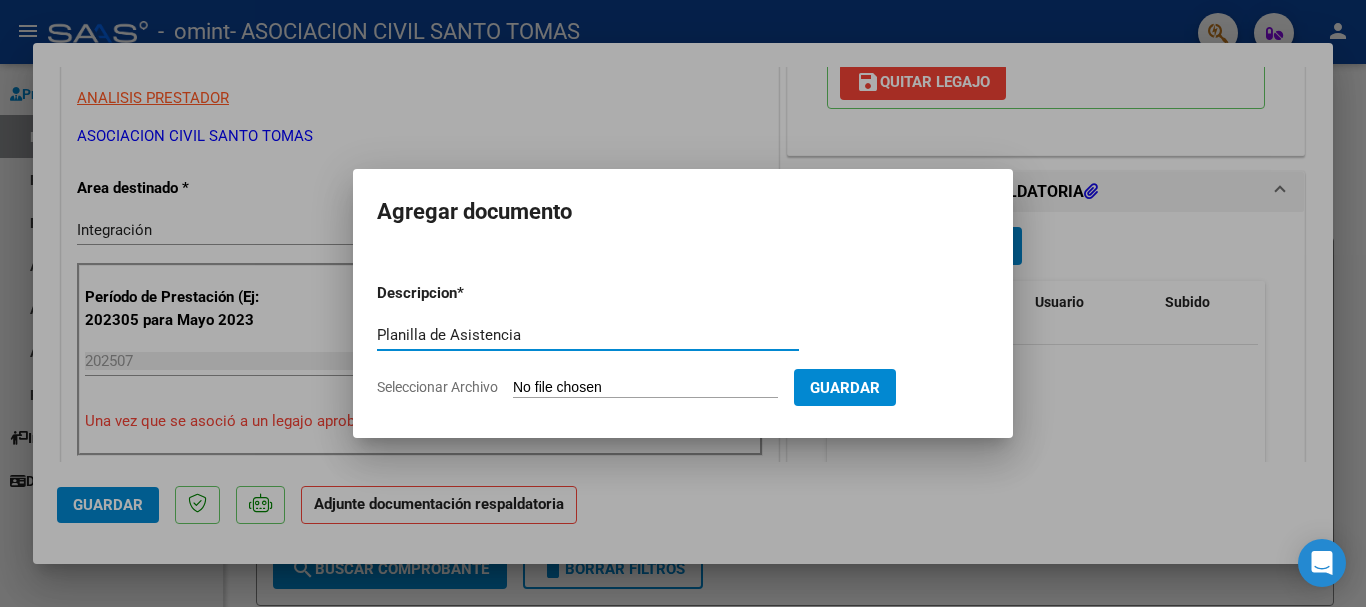 type on "Planilla de Asistencia" 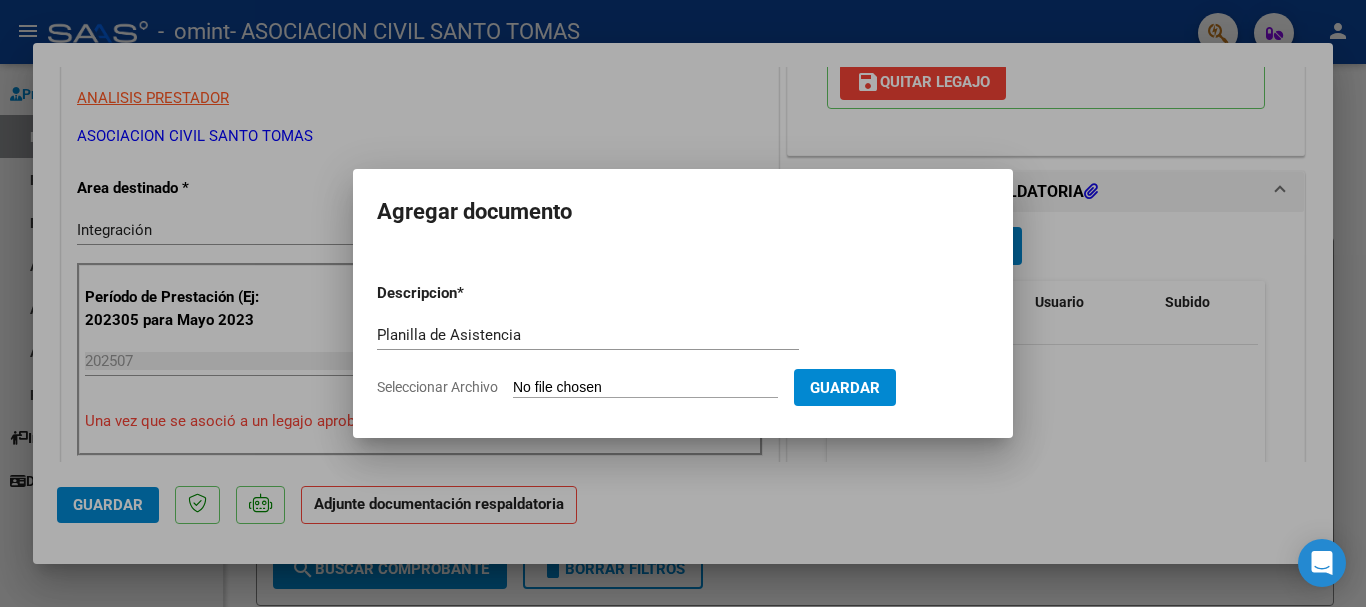 click on "Descripcion  *   Planilla de Asistencia Escriba aquí una descripcion  Seleccionar Archivo Guardar" at bounding box center [683, 340] 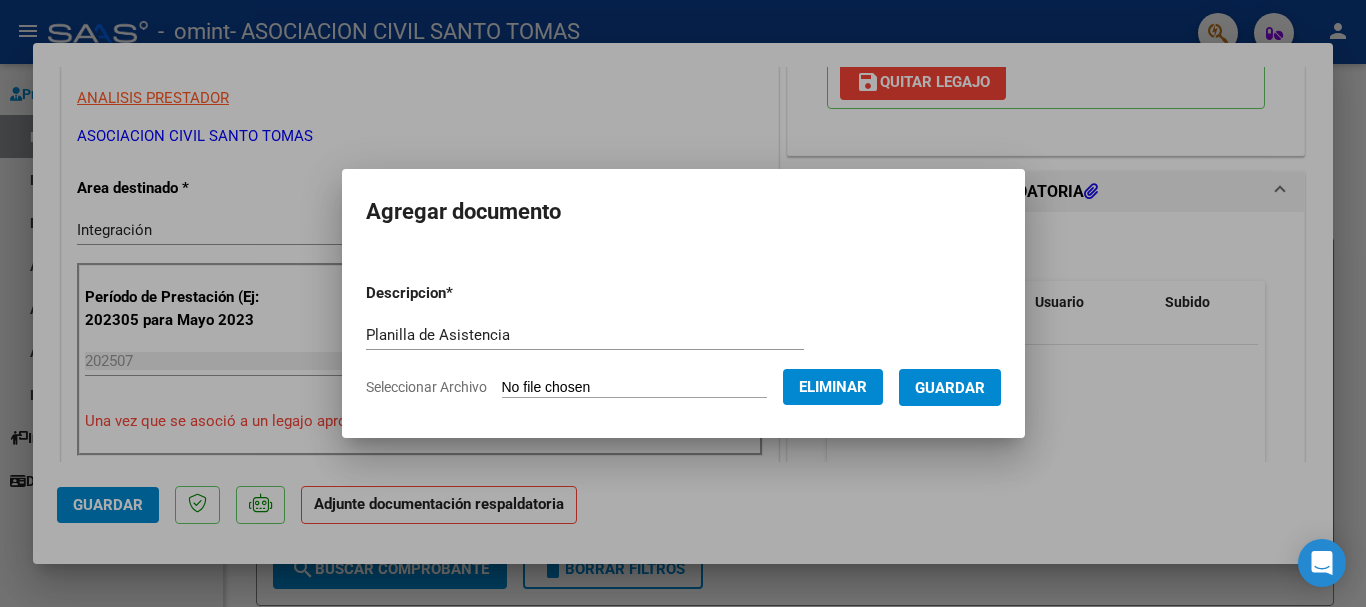 click on "Guardar" at bounding box center [950, 388] 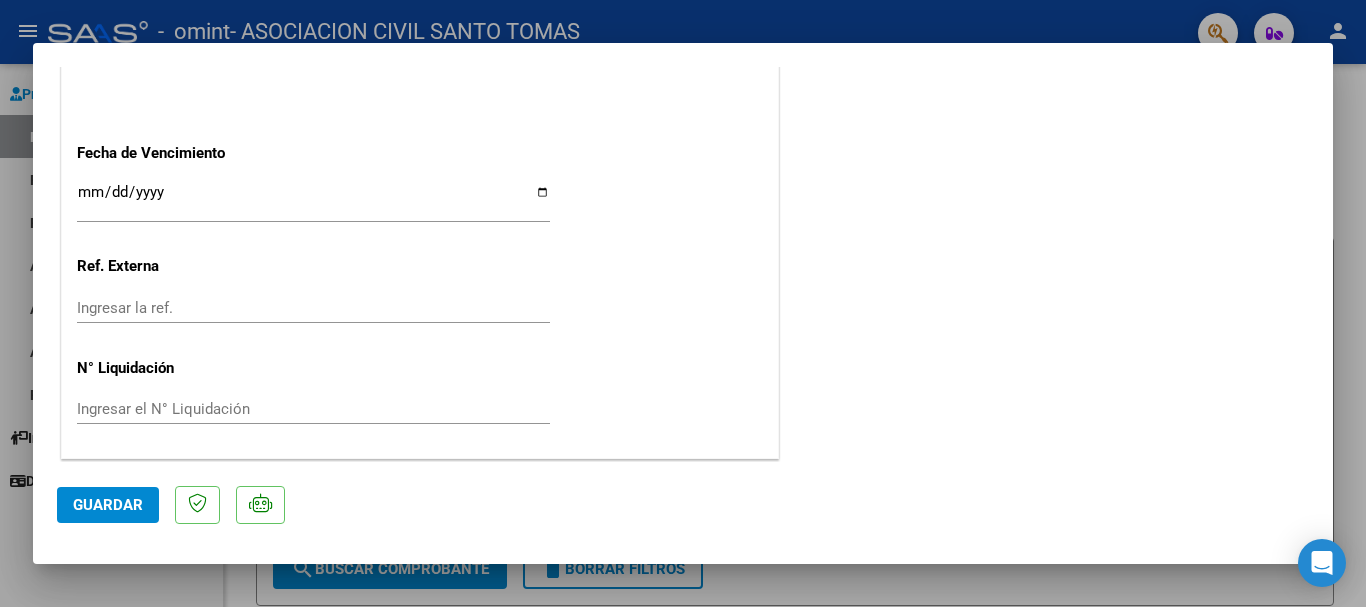 scroll, scrollTop: 1395, scrollLeft: 0, axis: vertical 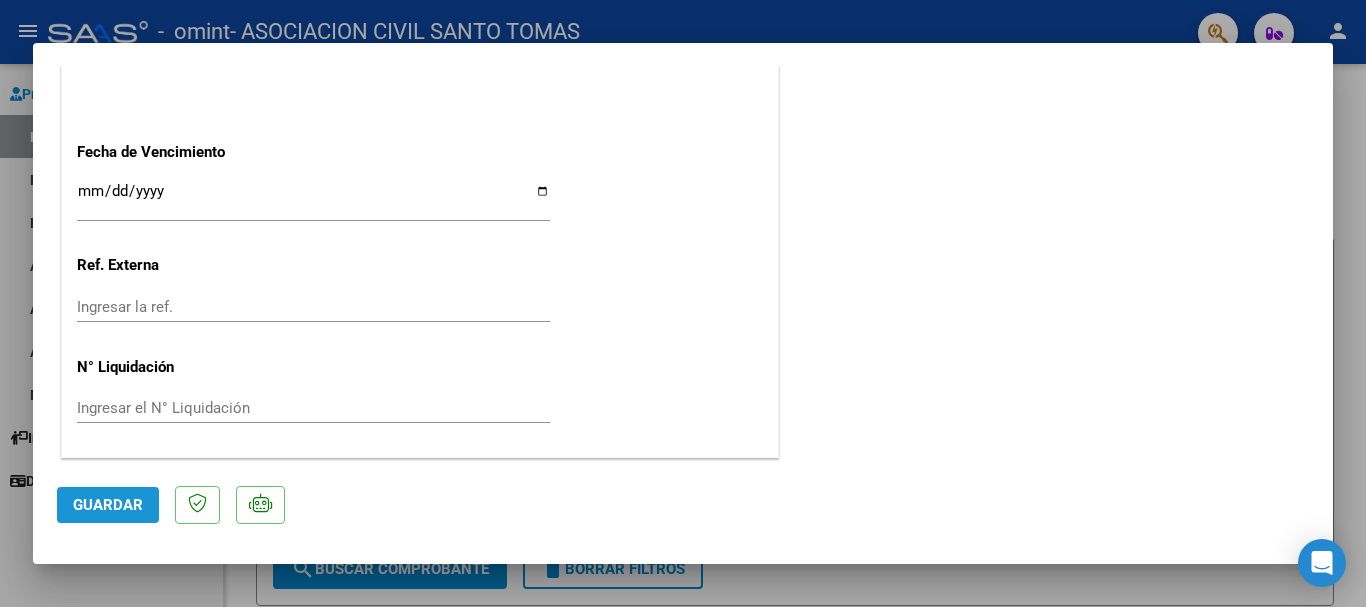 click on "Guardar" 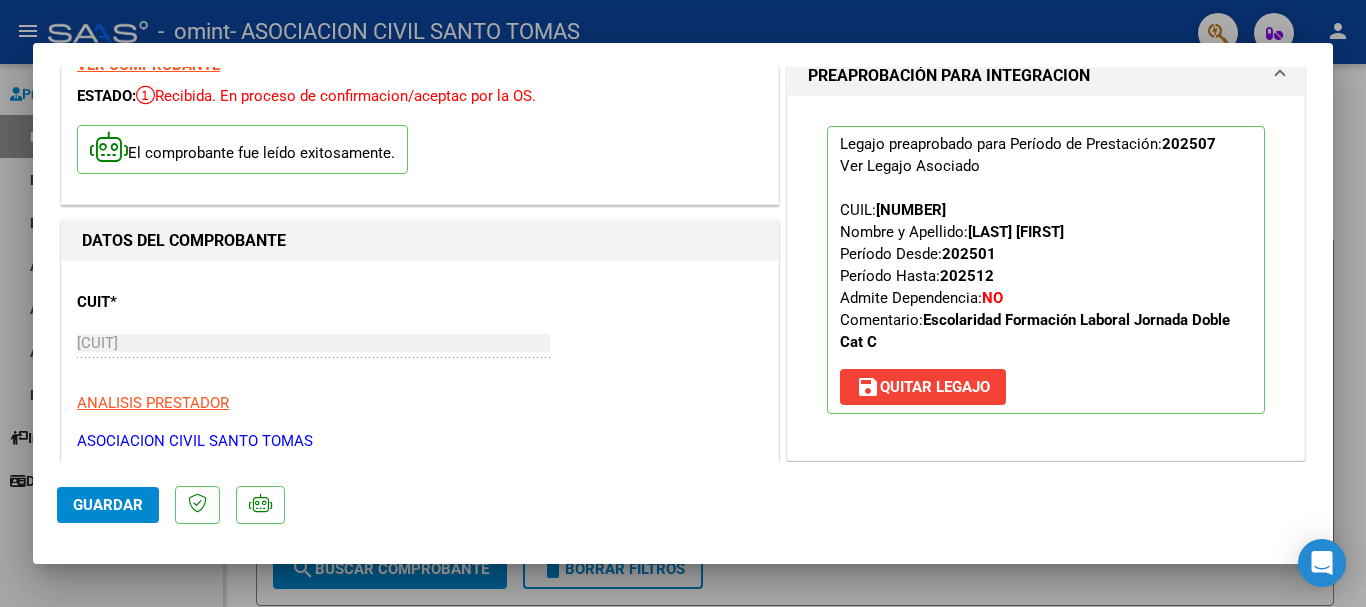 scroll, scrollTop: 0, scrollLeft: 0, axis: both 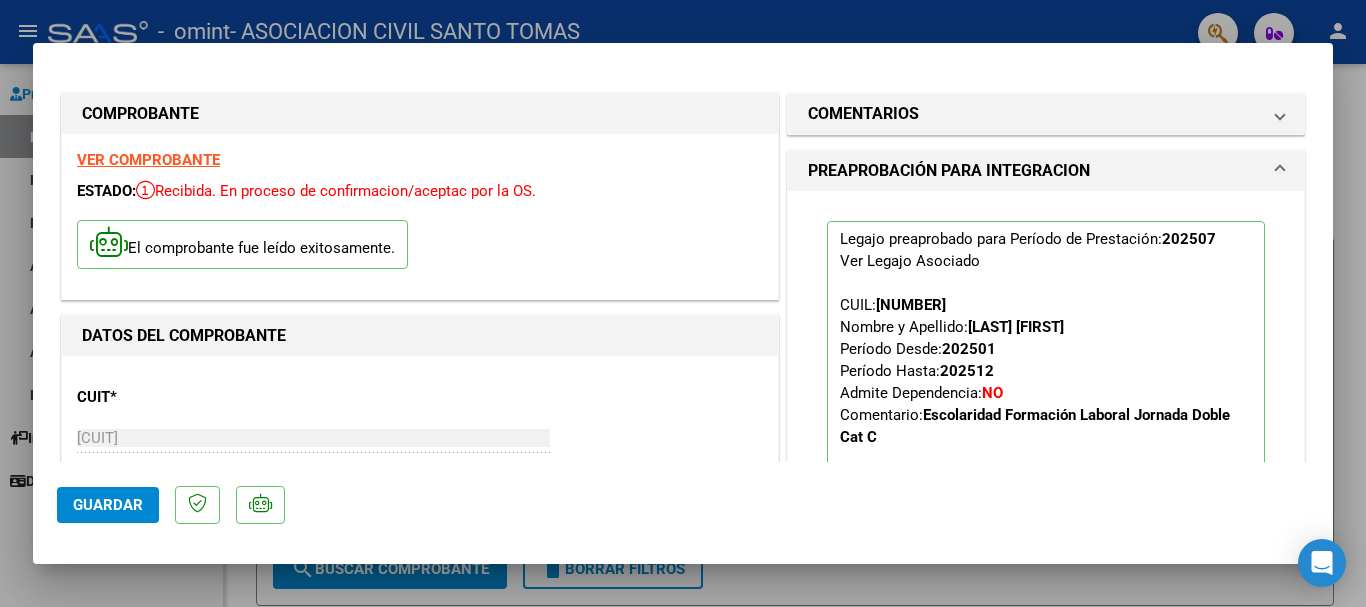 click at bounding box center (683, 303) 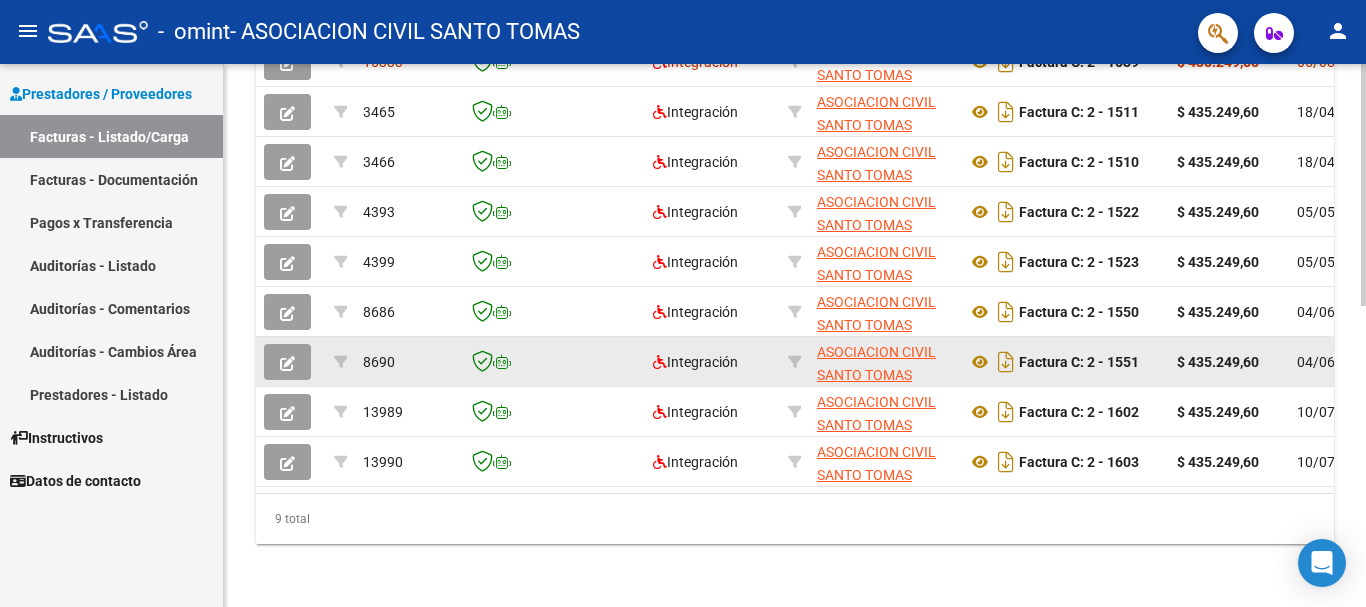 scroll, scrollTop: 675, scrollLeft: 0, axis: vertical 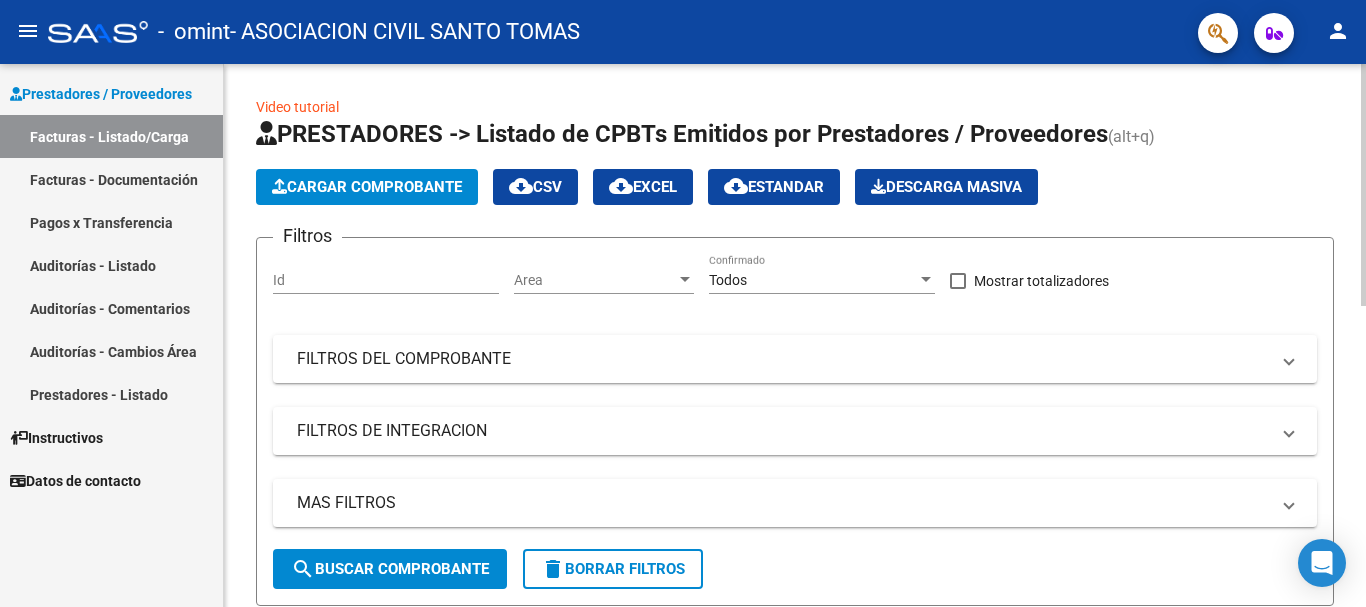click on "Cargar Comprobante" 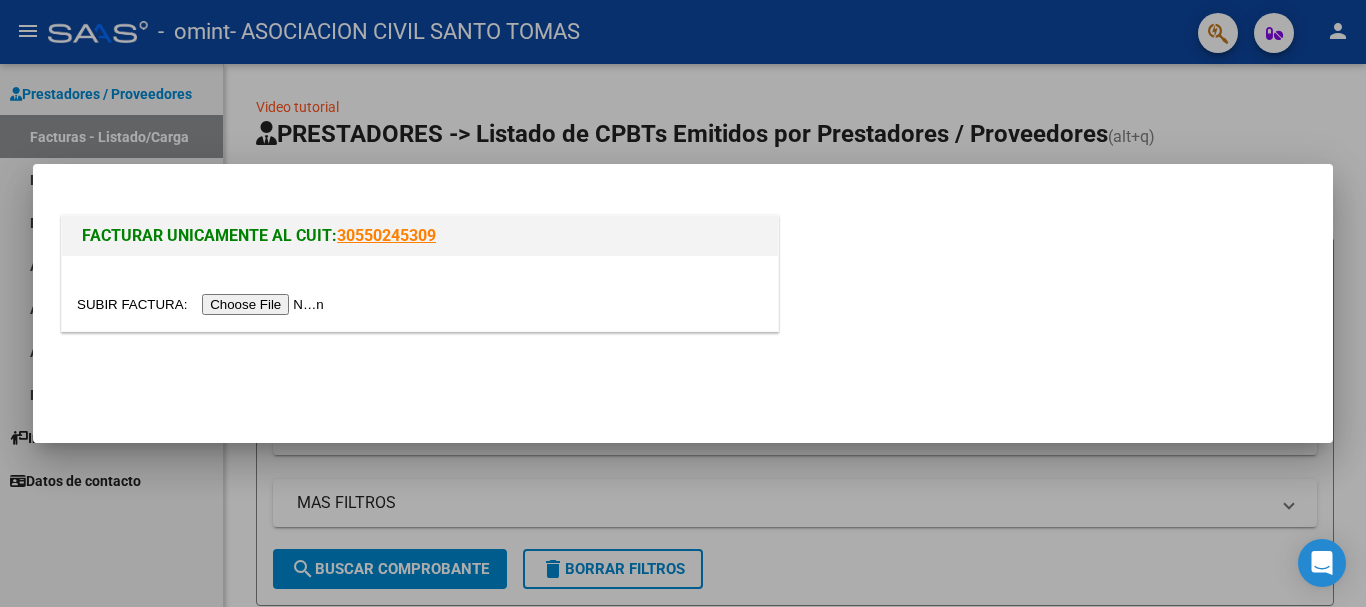 click at bounding box center [203, 304] 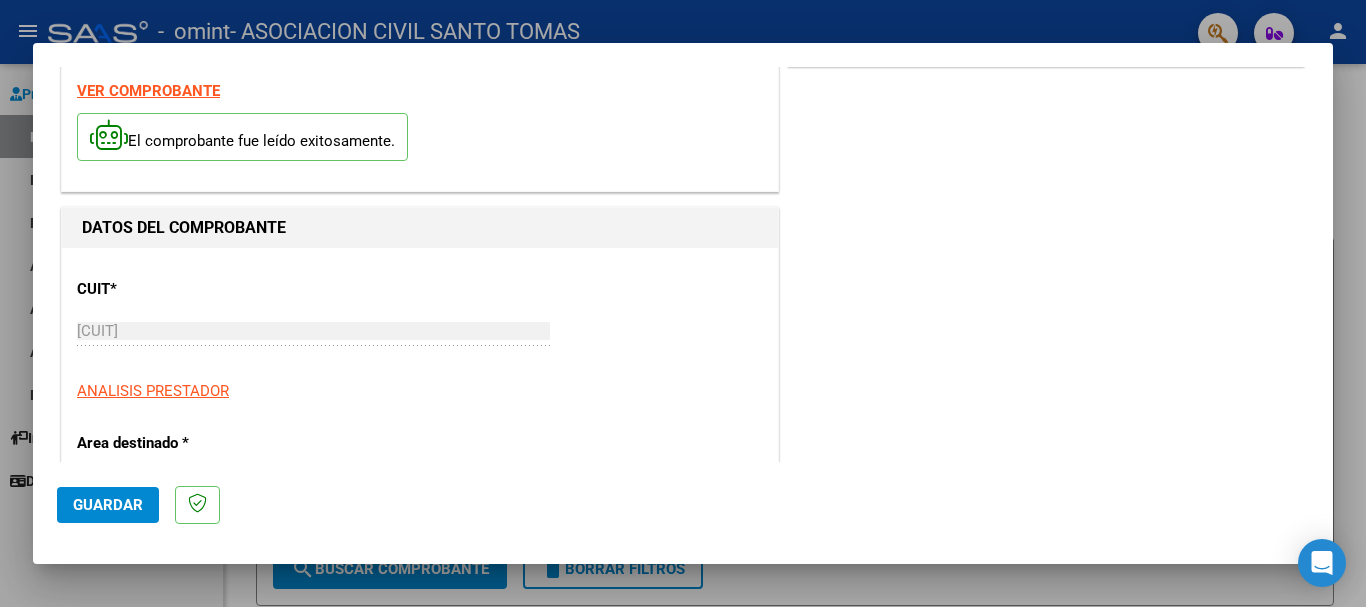 scroll, scrollTop: 100, scrollLeft: 0, axis: vertical 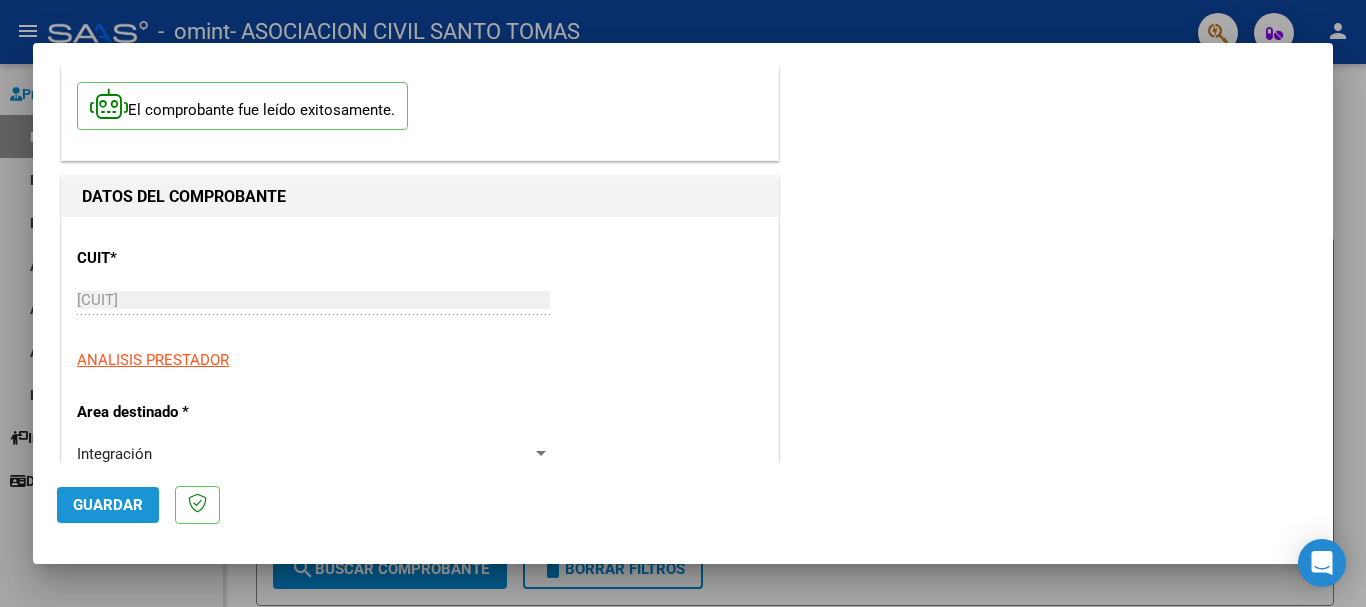 click on "Guardar" 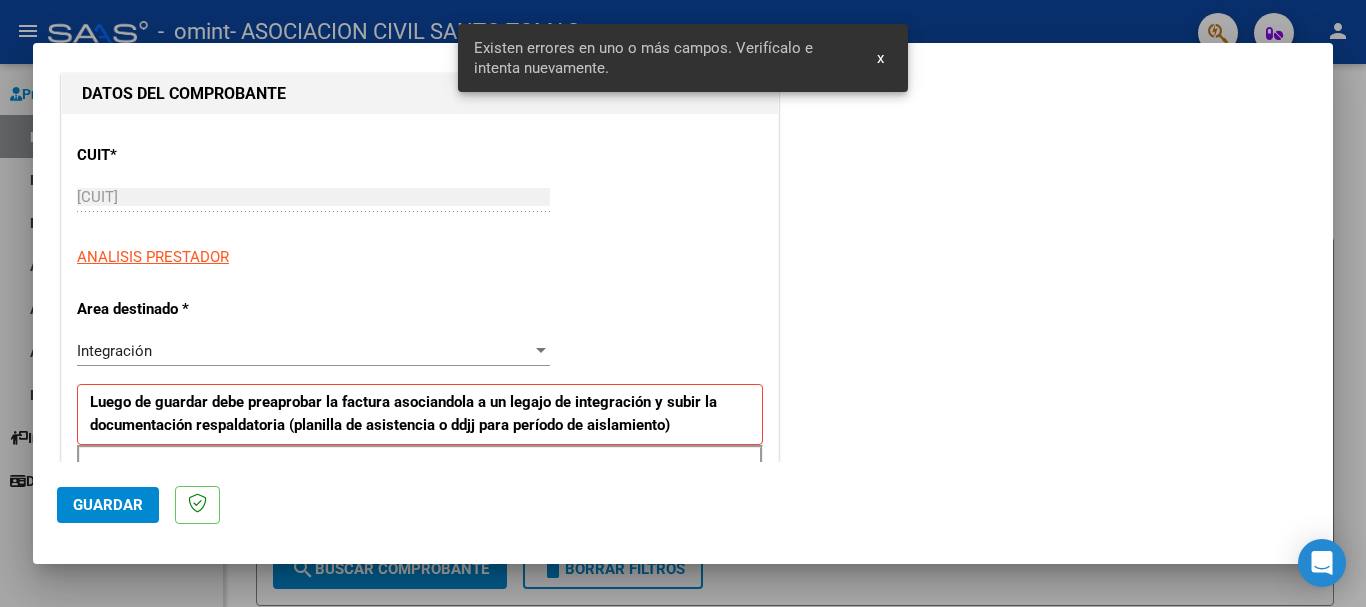 scroll, scrollTop: 462, scrollLeft: 0, axis: vertical 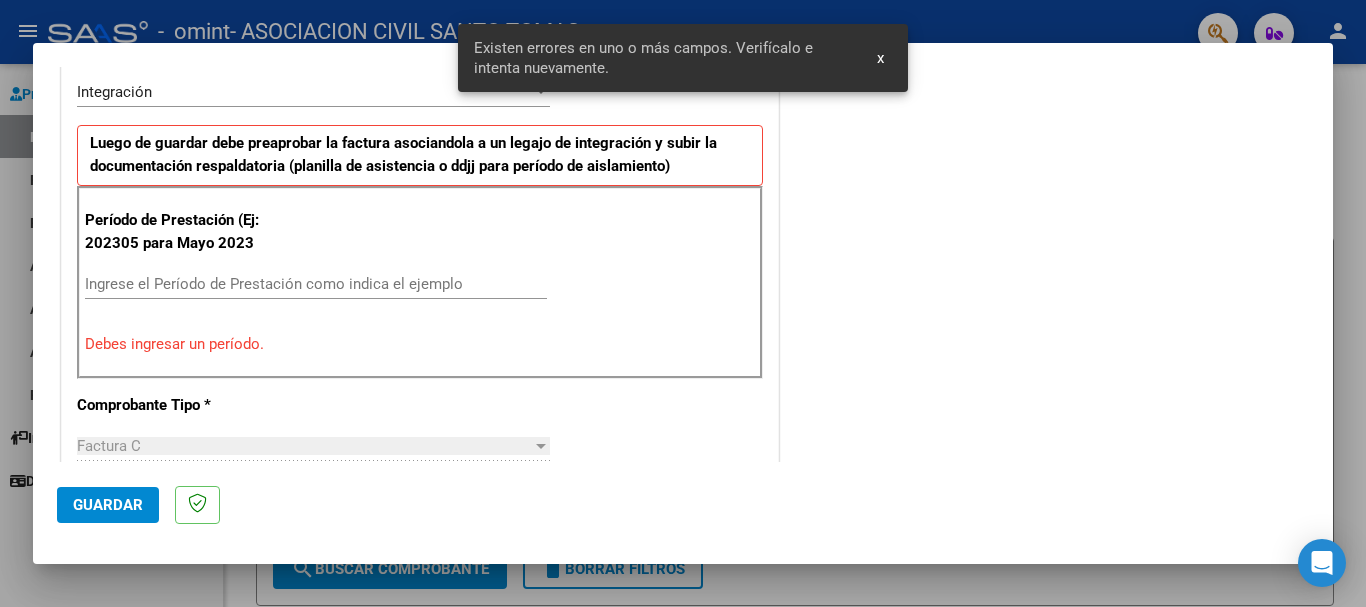 click on "Ingrese el Período de Prestación como indica el ejemplo" at bounding box center (316, 284) 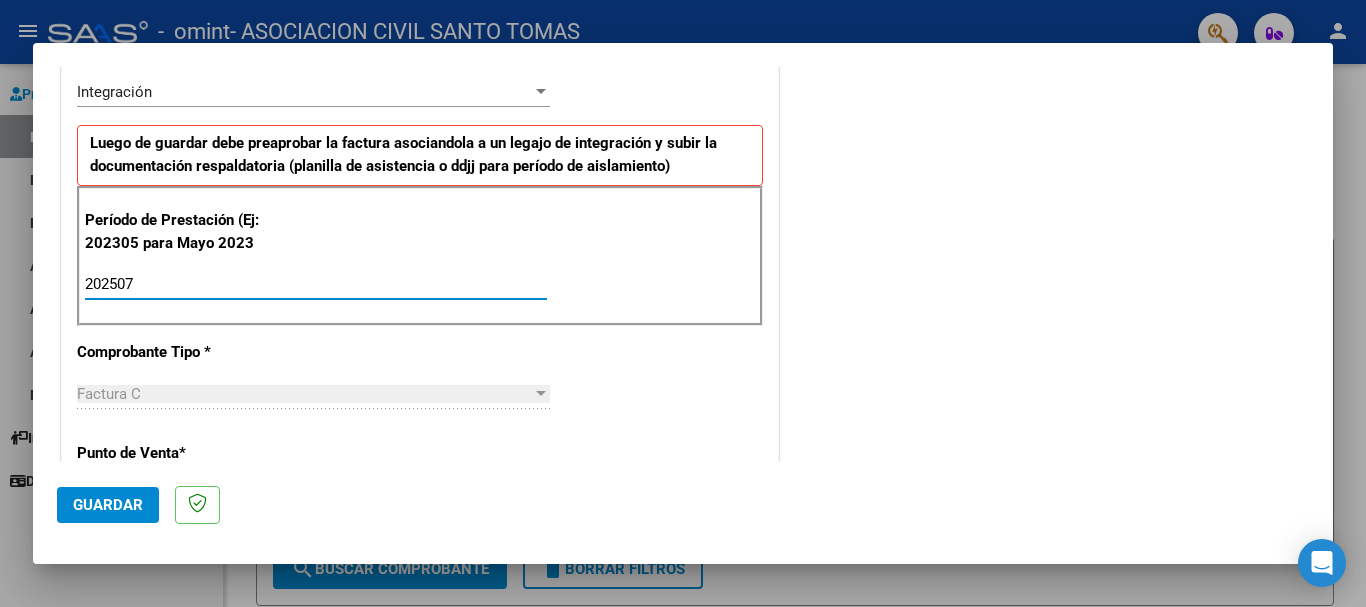 type on "202507" 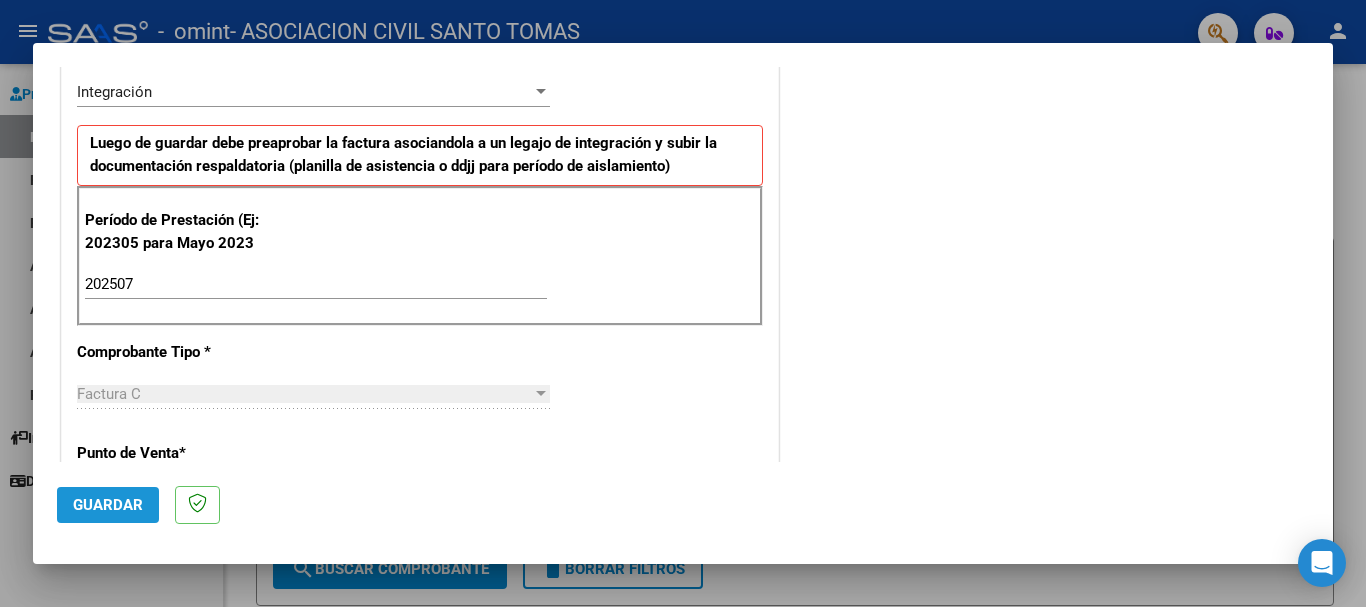 click on "Guardar" 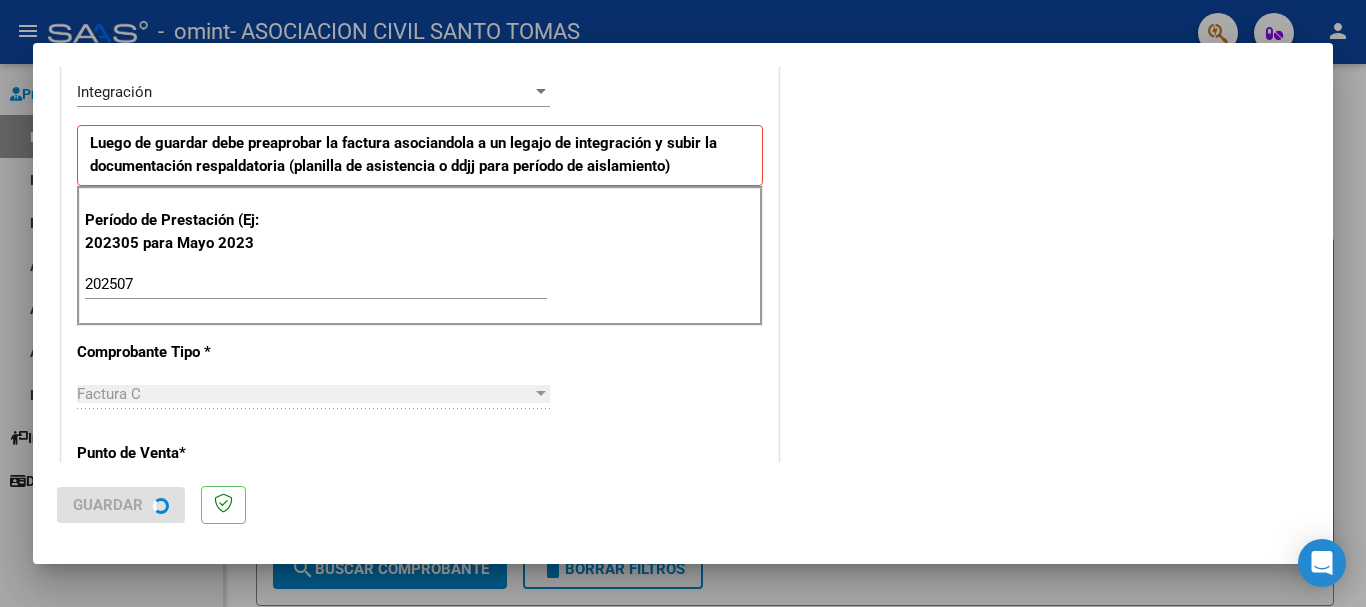 scroll, scrollTop: 0, scrollLeft: 0, axis: both 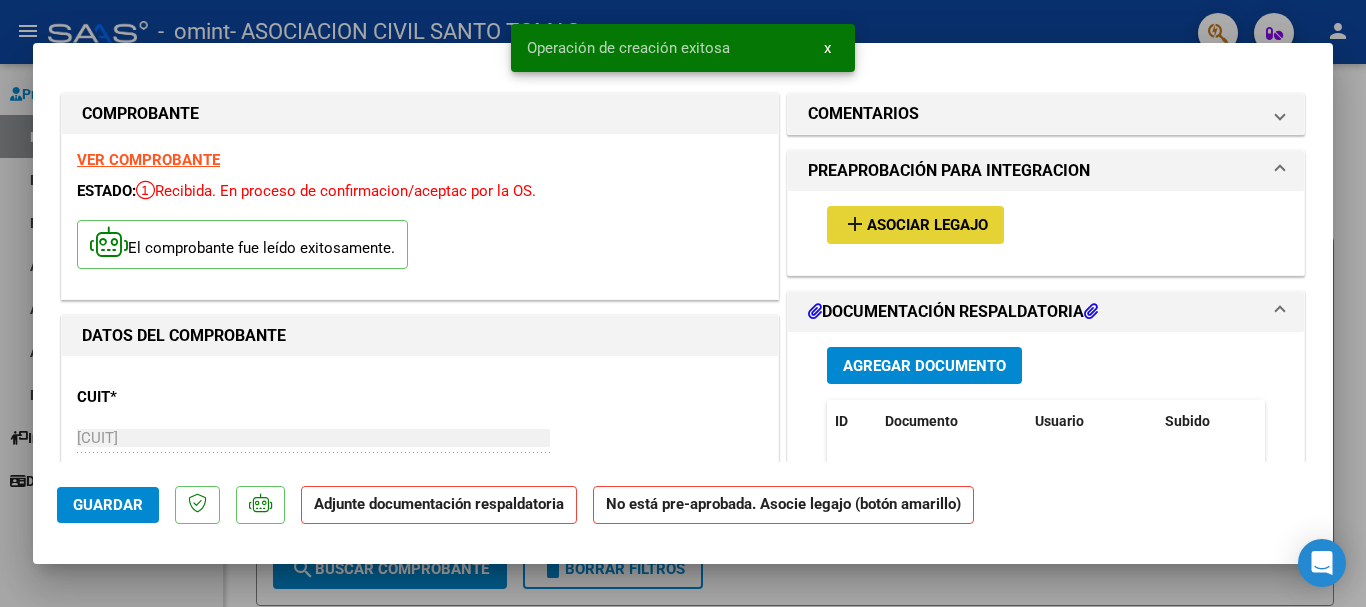 click on "Asociar Legajo" at bounding box center (927, 226) 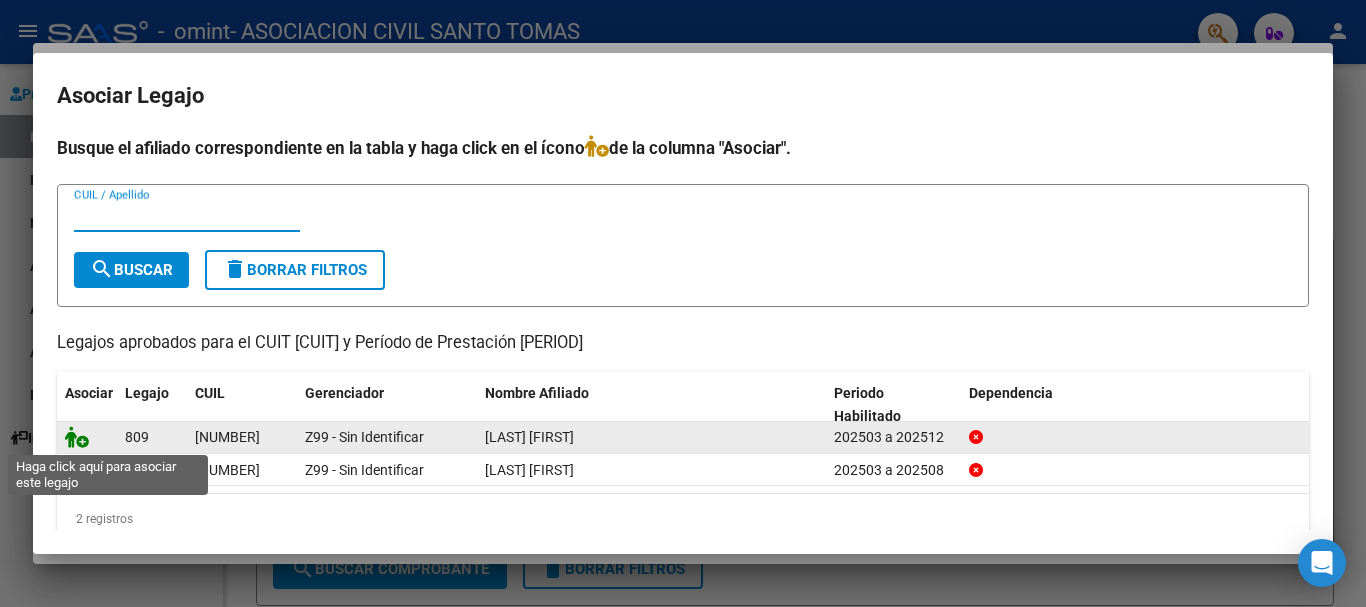 click 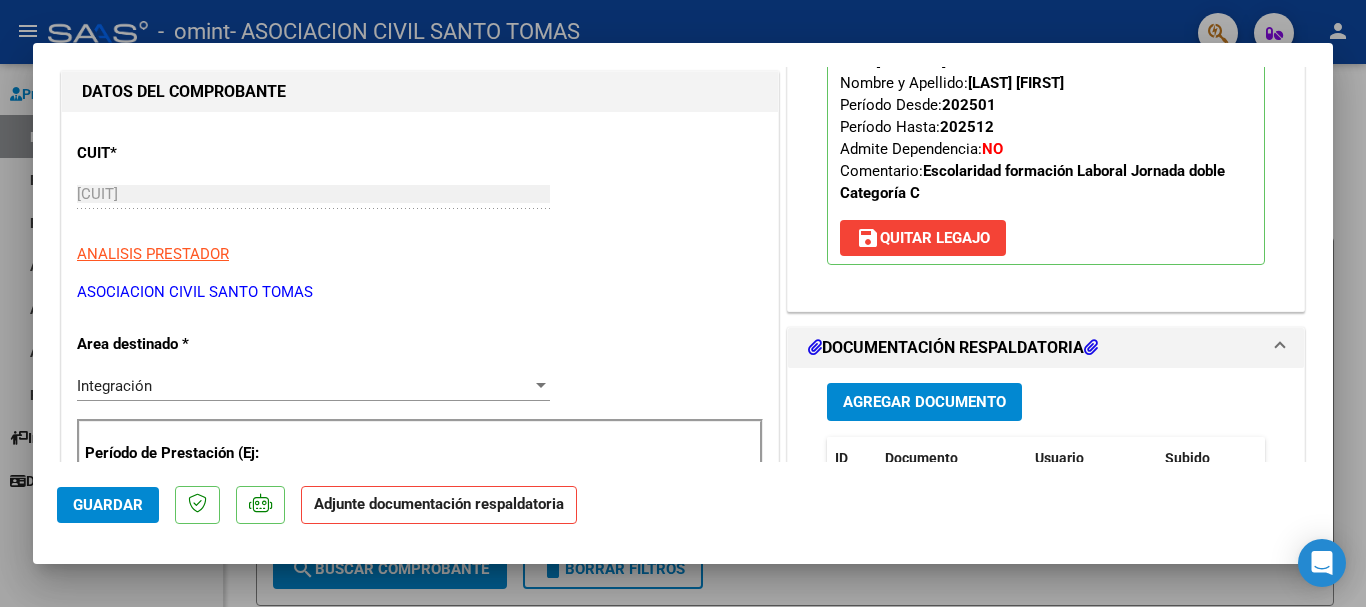 scroll, scrollTop: 300, scrollLeft: 0, axis: vertical 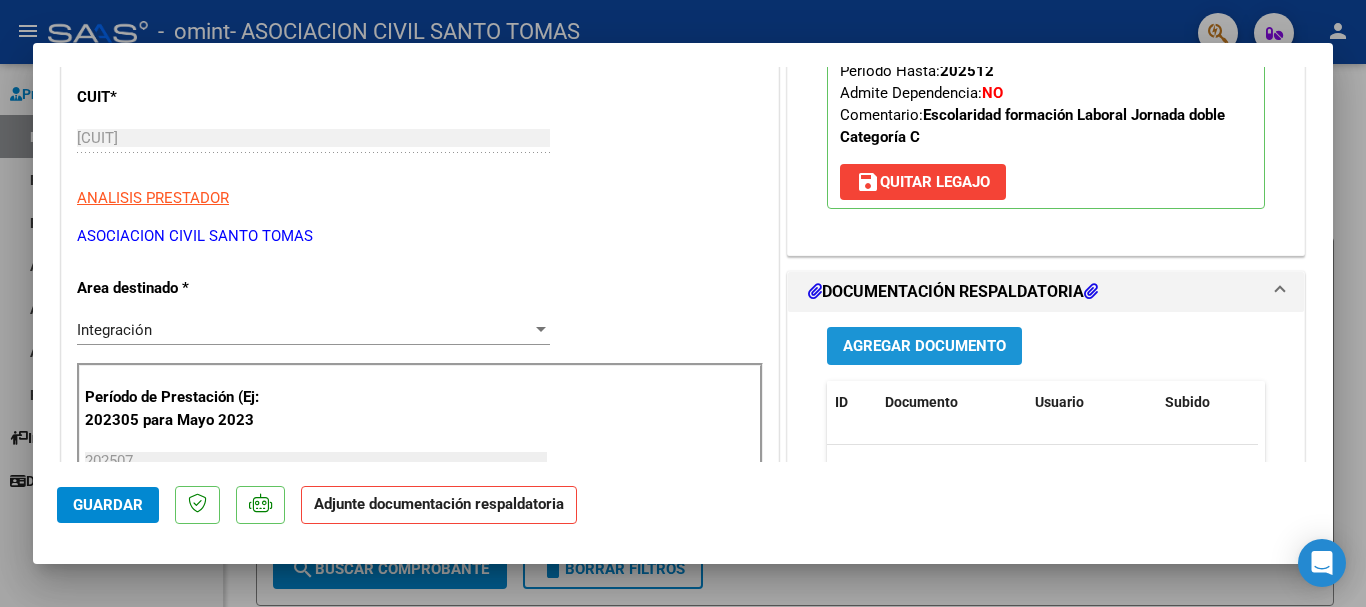 click on "Agregar Documento" at bounding box center [924, 347] 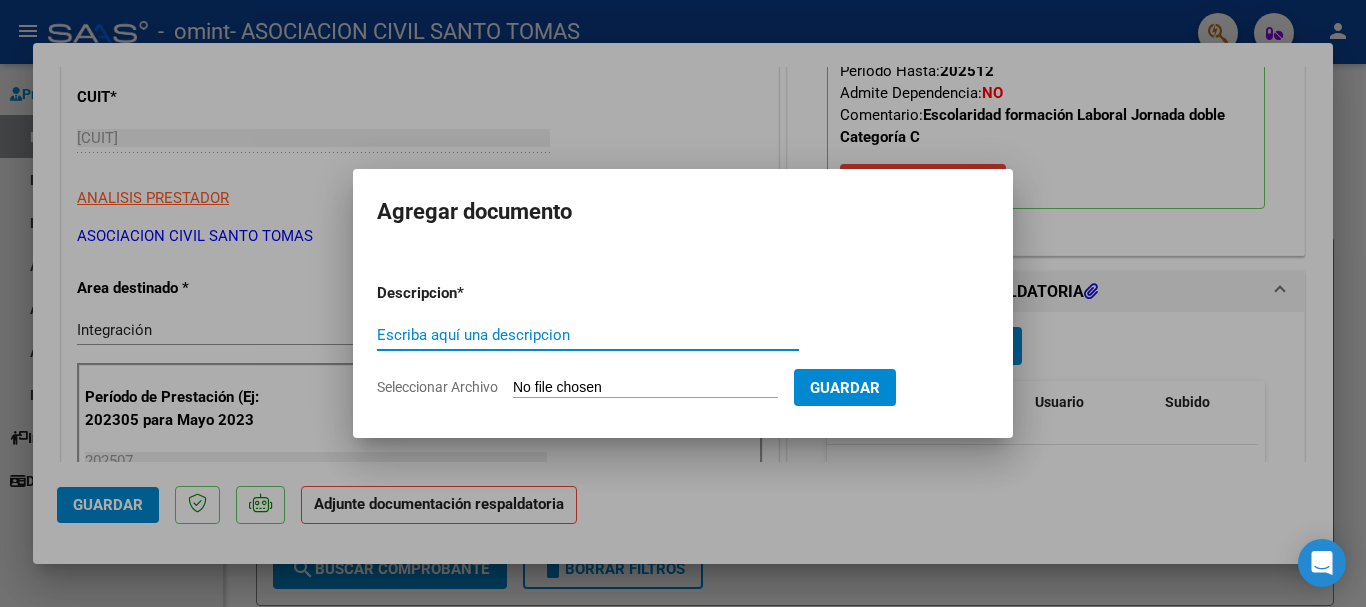 click on "Escriba aquí una descripcion" at bounding box center (588, 335) 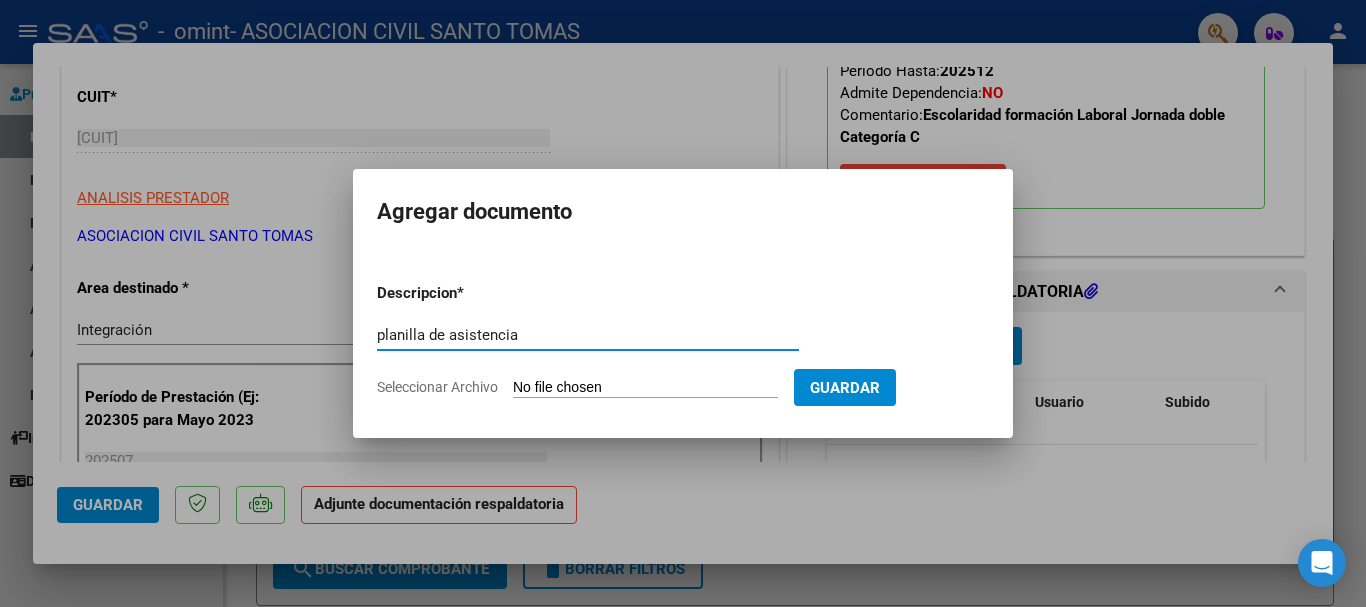 type on "planilla de asistencia" 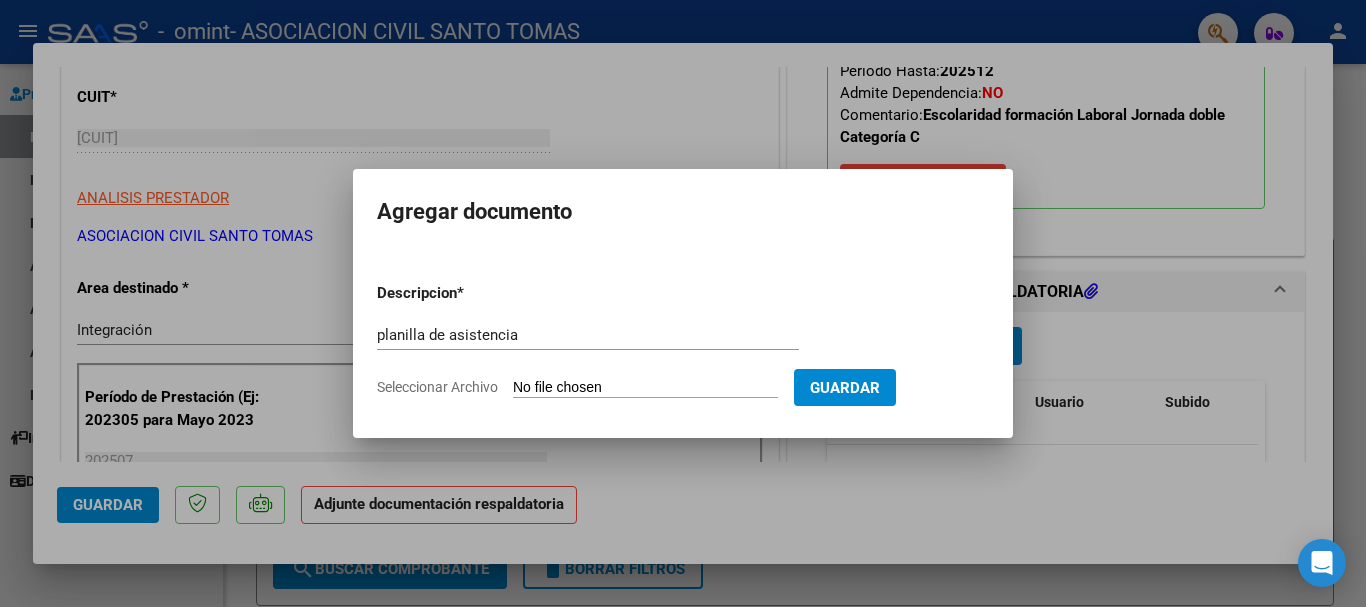 type on "C:\fakepath\[FILENAME].pdf" 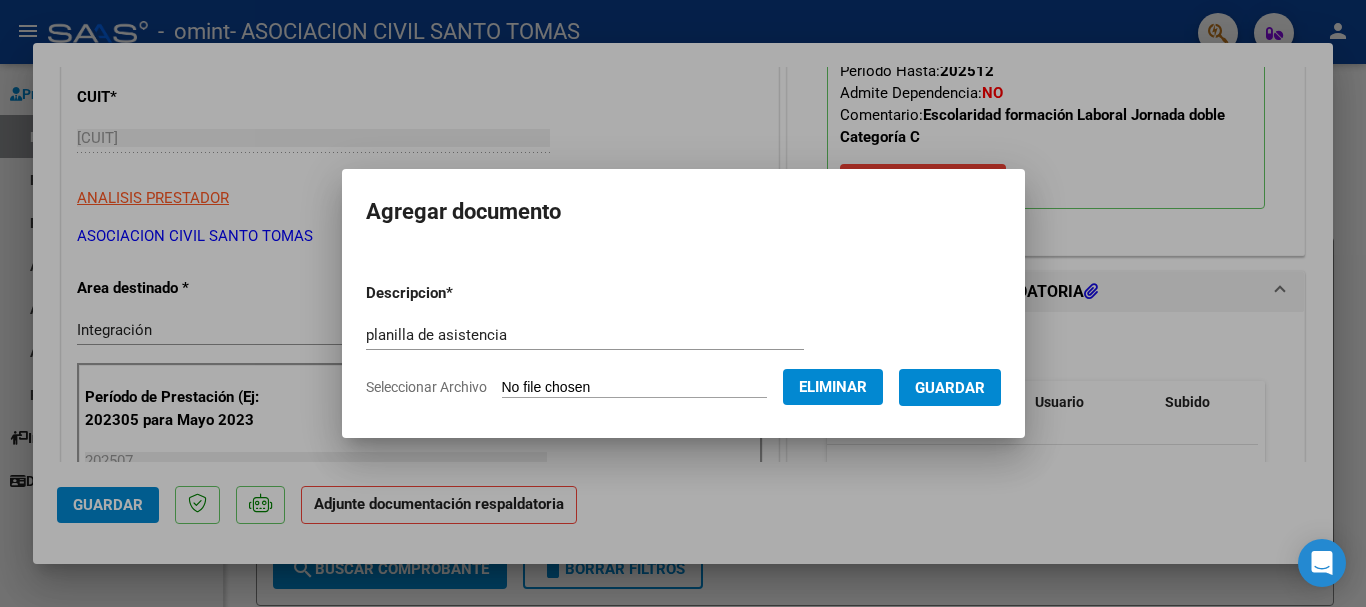click on "Guardar" at bounding box center [950, 388] 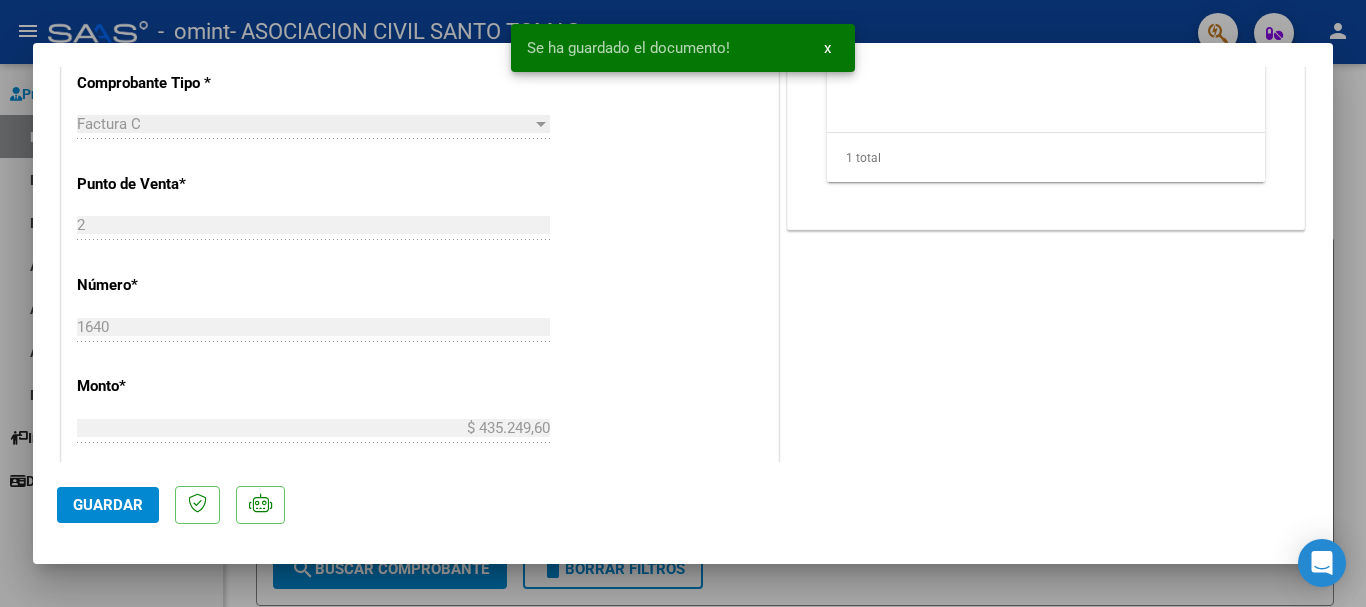 scroll, scrollTop: 800, scrollLeft: 0, axis: vertical 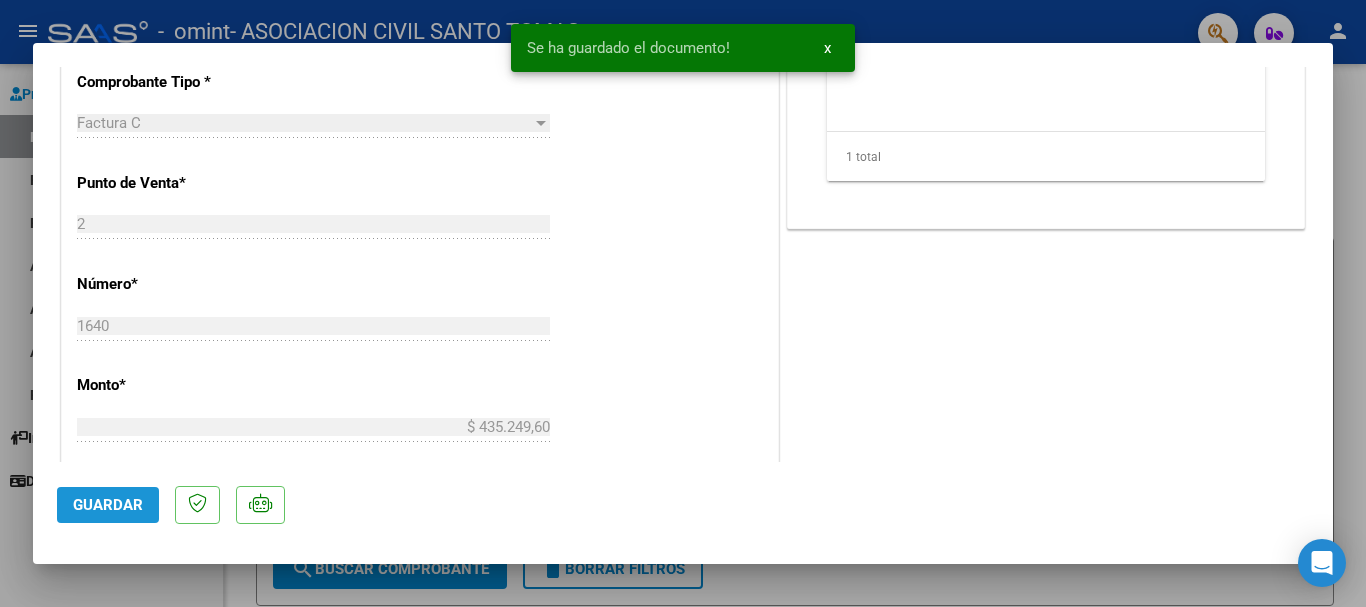 click on "Guardar" 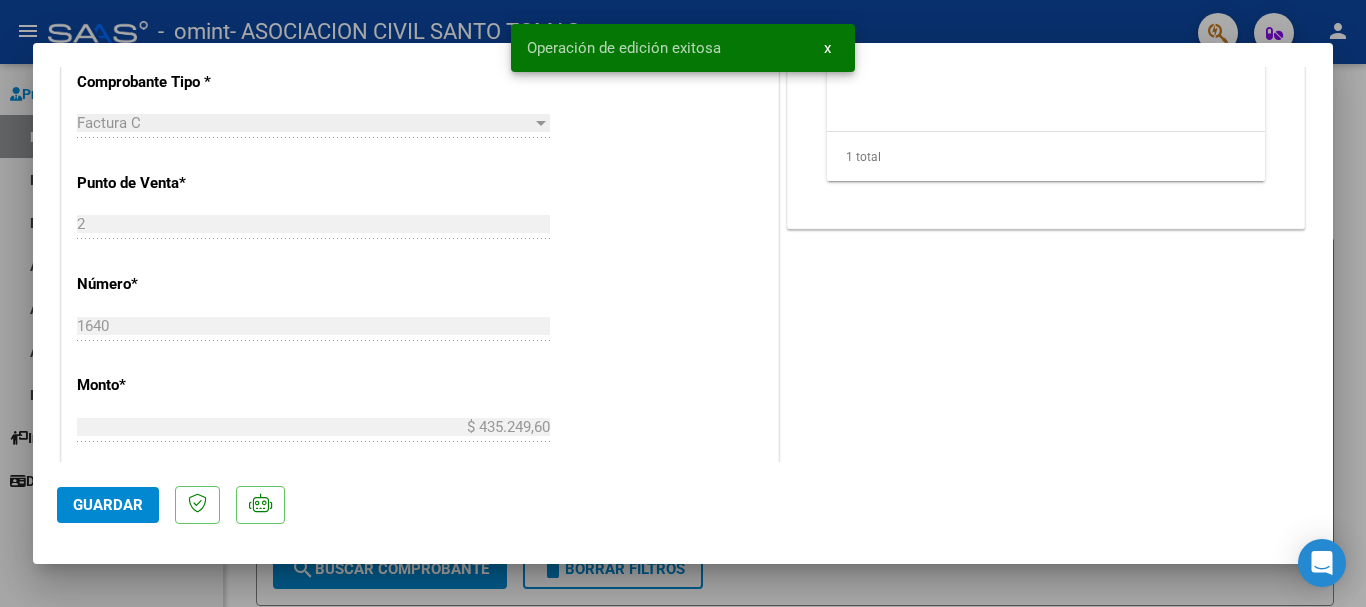 click on "x" at bounding box center (827, 48) 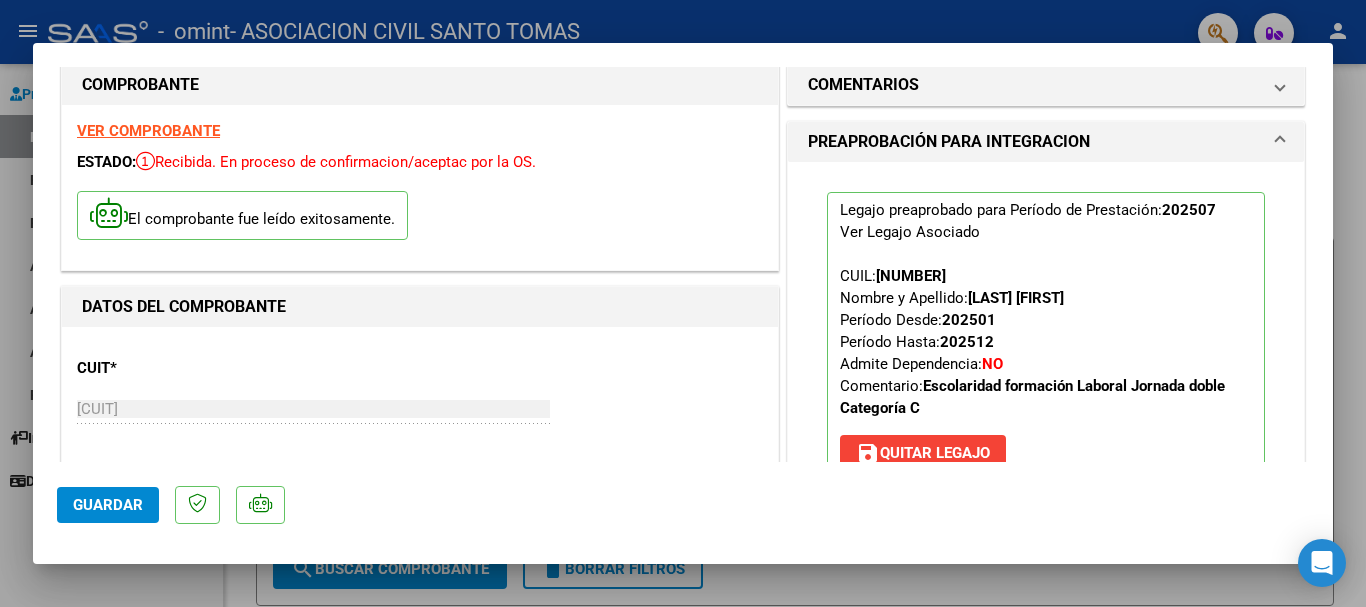 scroll, scrollTop: 0, scrollLeft: 0, axis: both 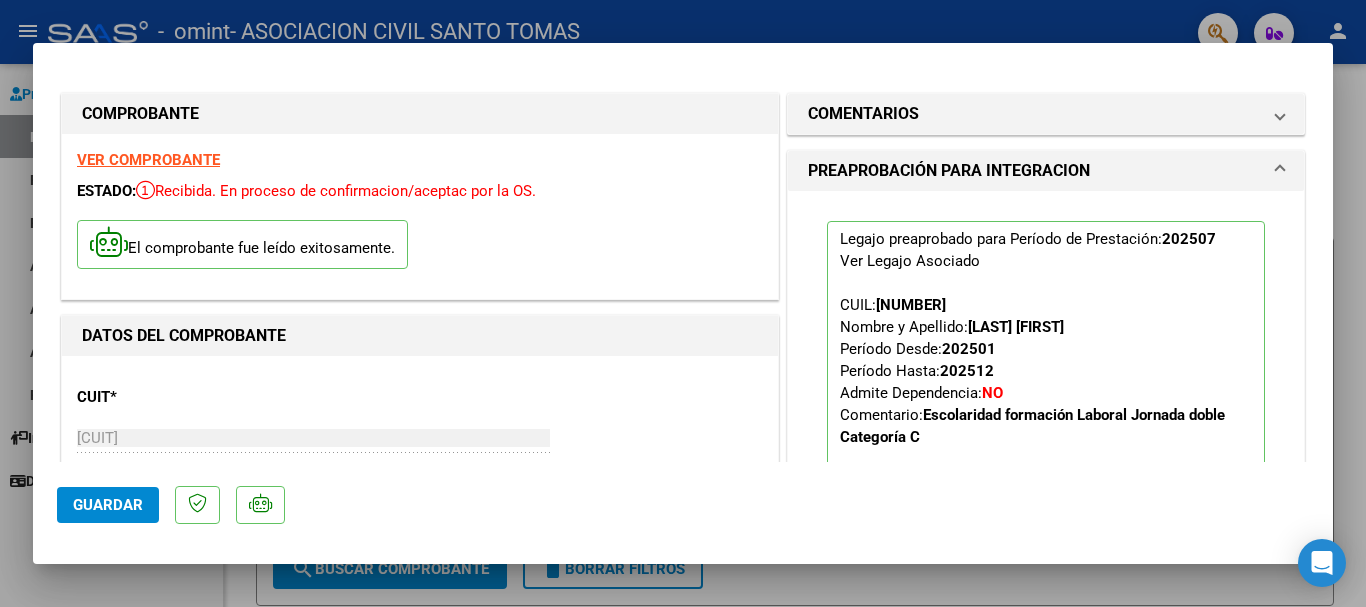 click at bounding box center (683, 303) 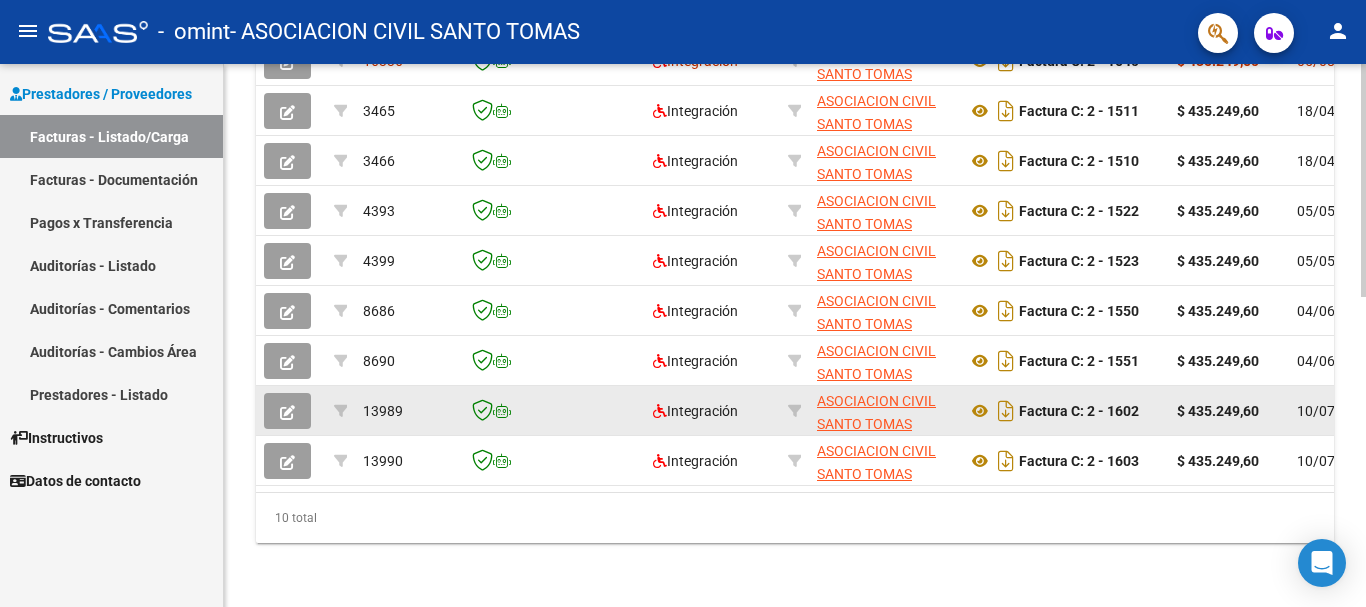 scroll, scrollTop: 725, scrollLeft: 0, axis: vertical 